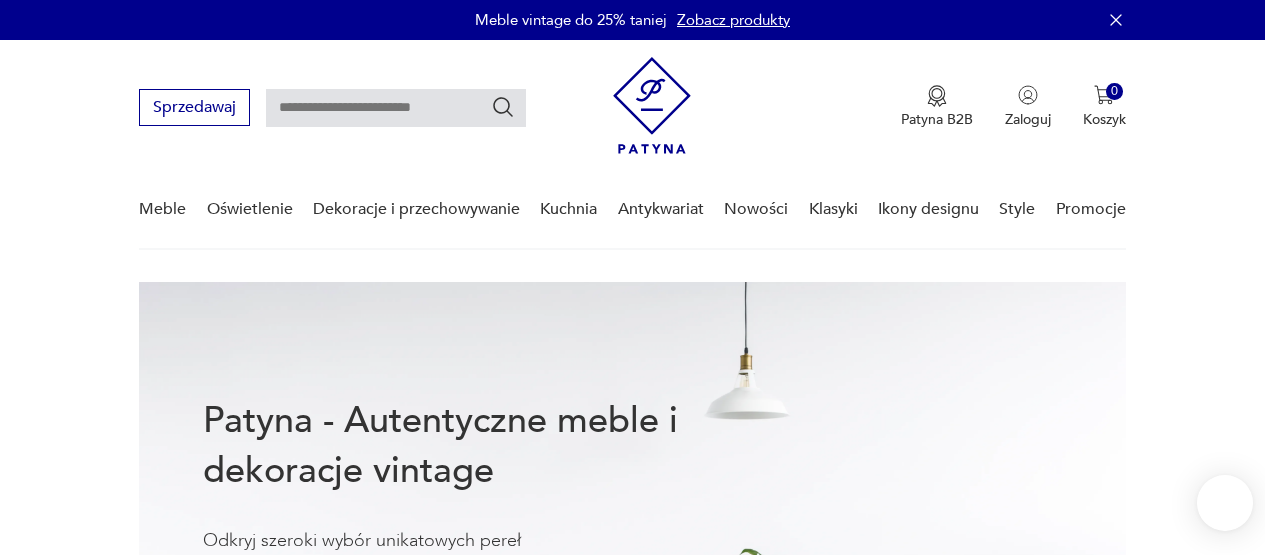 scroll, scrollTop: 0, scrollLeft: 0, axis: both 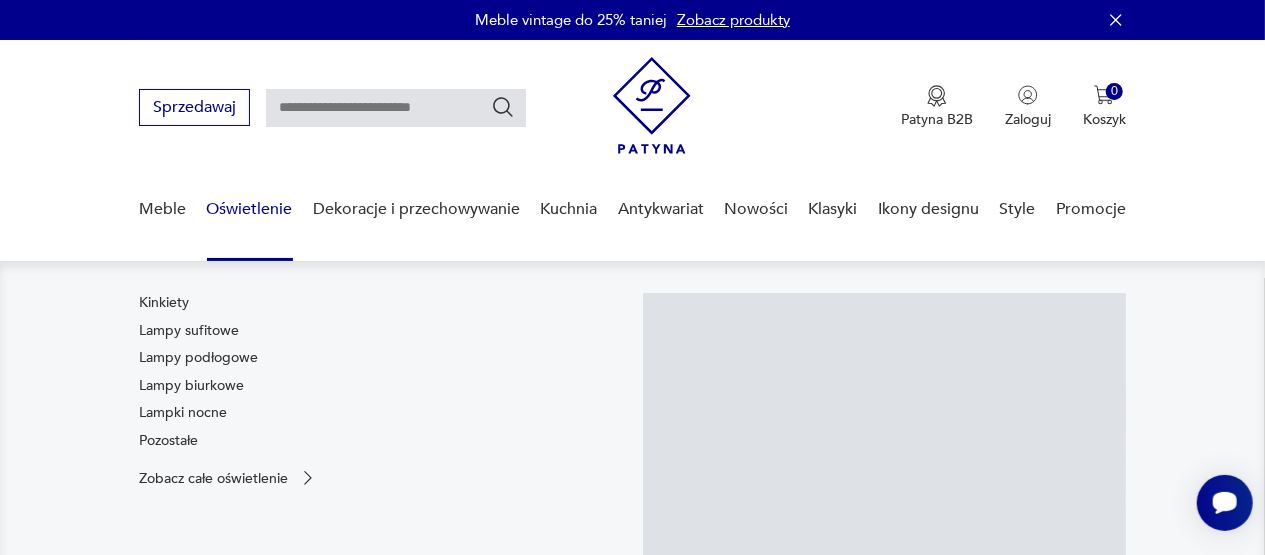 click on "Oświetlenie" at bounding box center [250, 209] 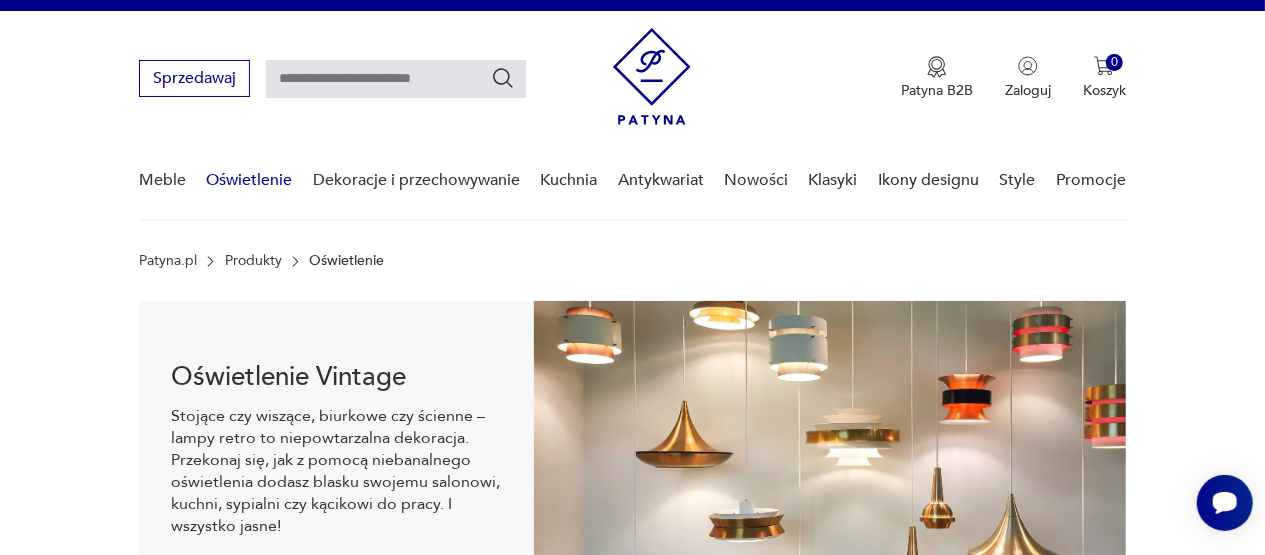 scroll, scrollTop: 30, scrollLeft: 0, axis: vertical 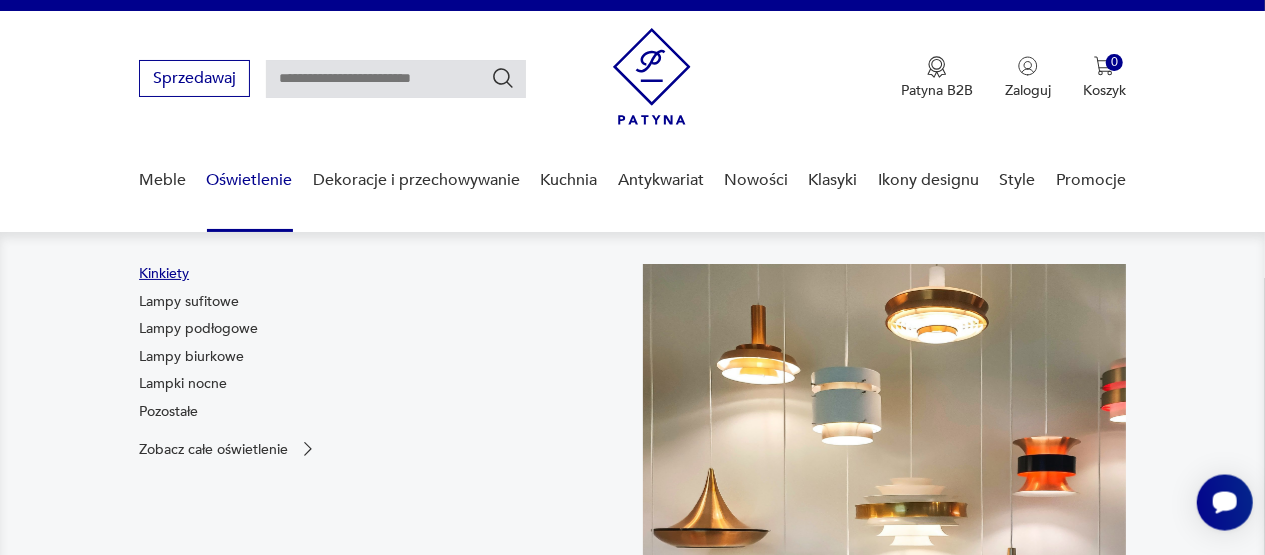 click on "Kinkiety" at bounding box center [164, 274] 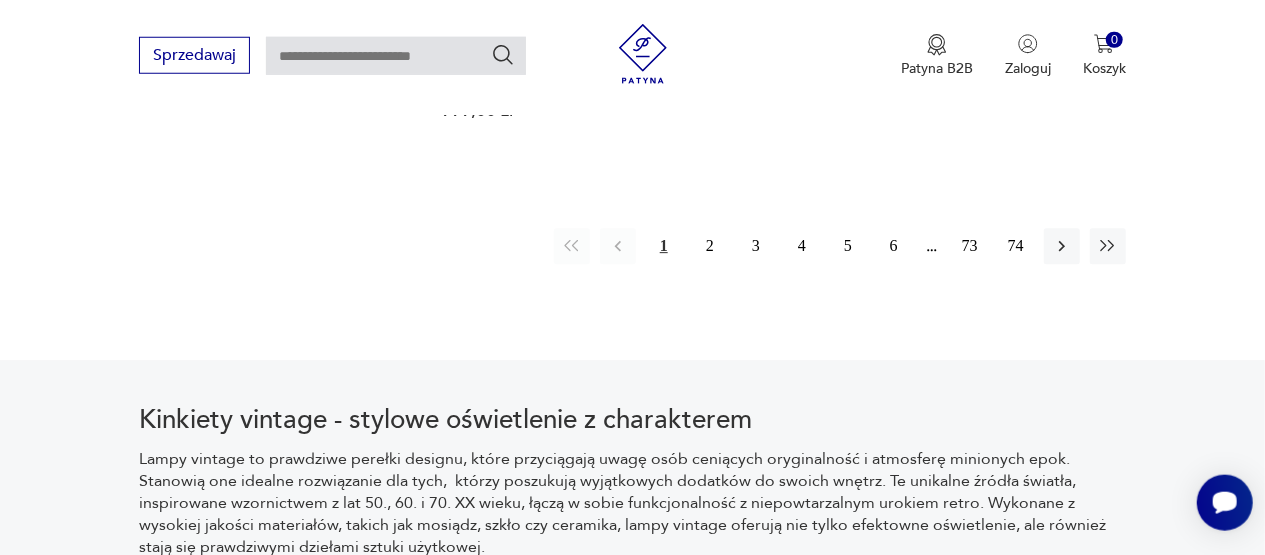 scroll, scrollTop: 3026, scrollLeft: 0, axis: vertical 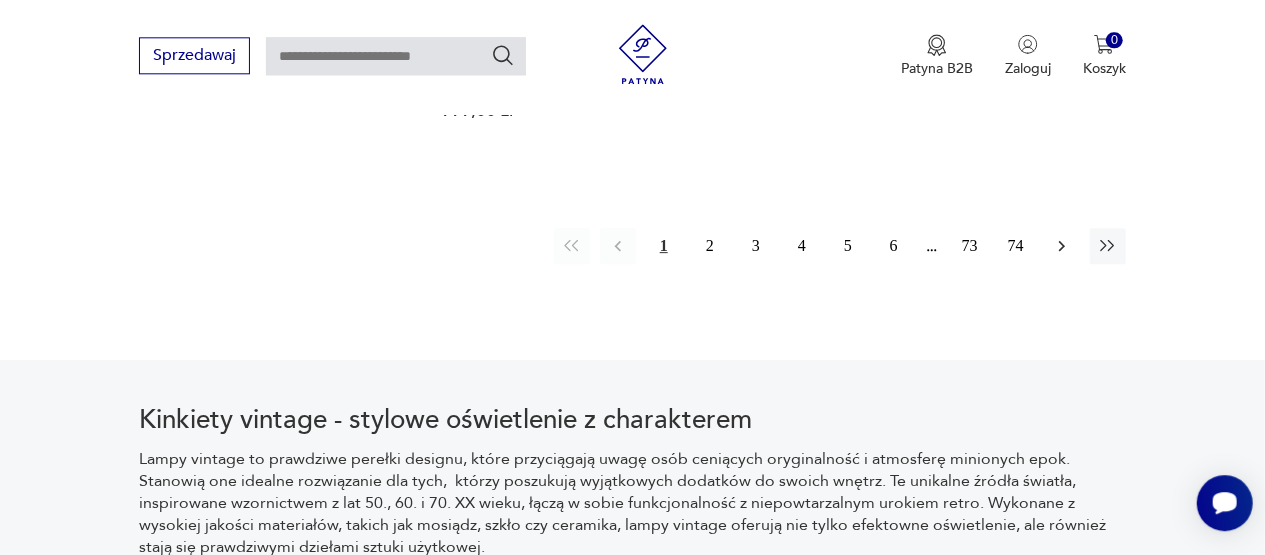 click 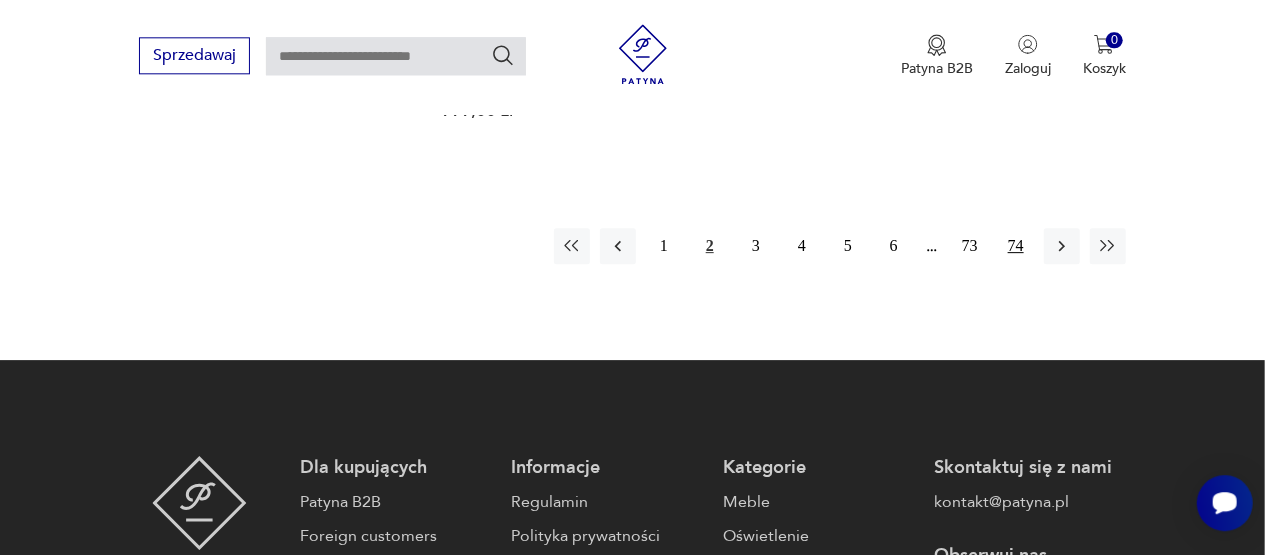 type 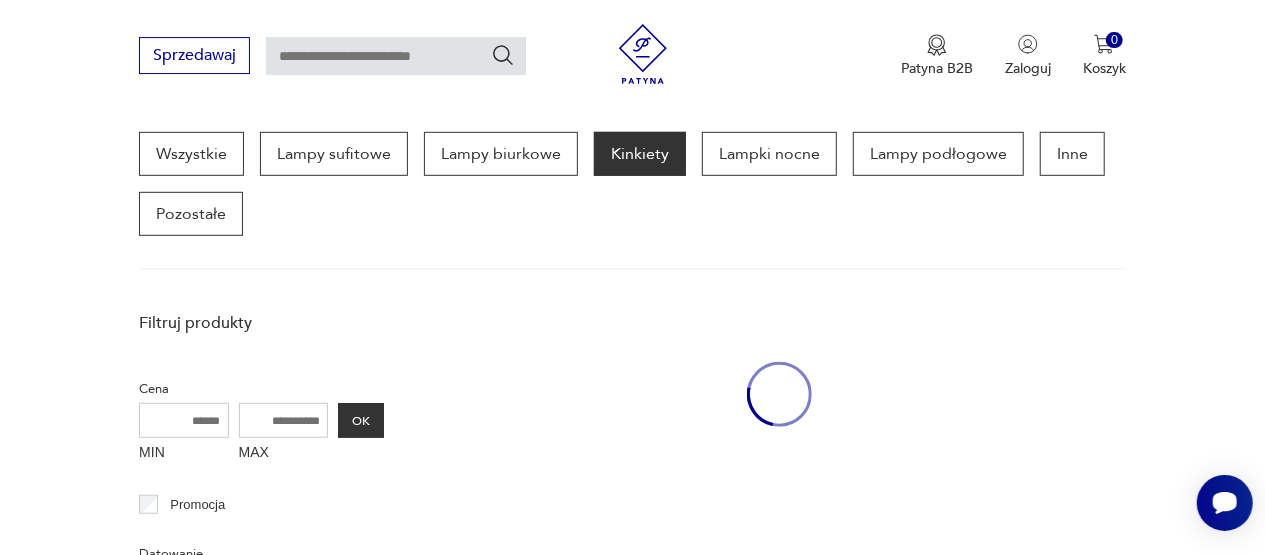 scroll, scrollTop: 530, scrollLeft: 0, axis: vertical 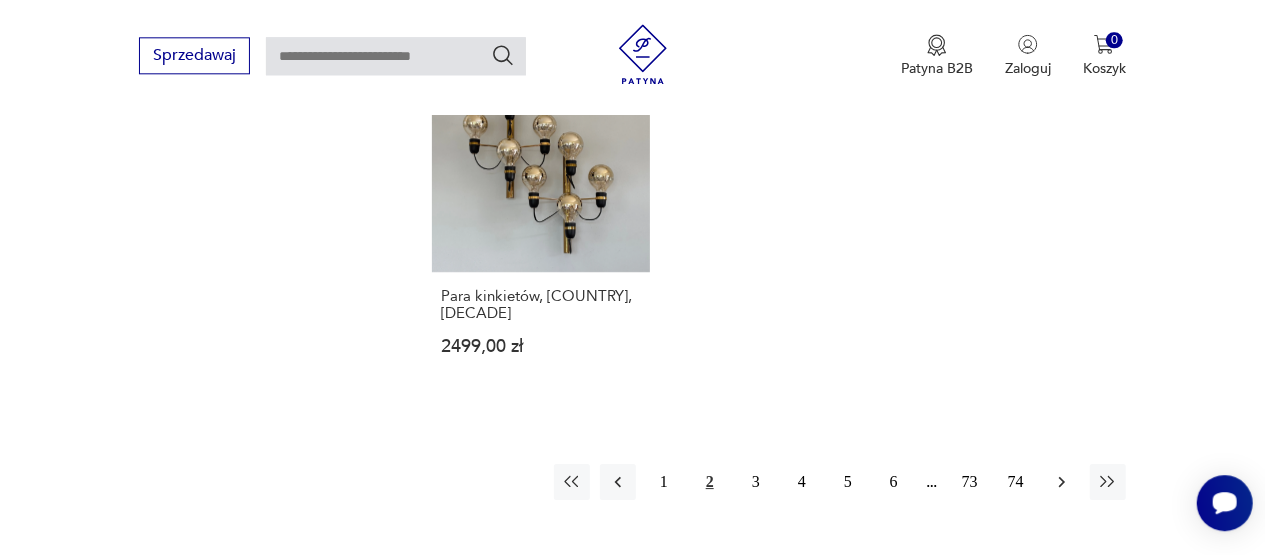 click 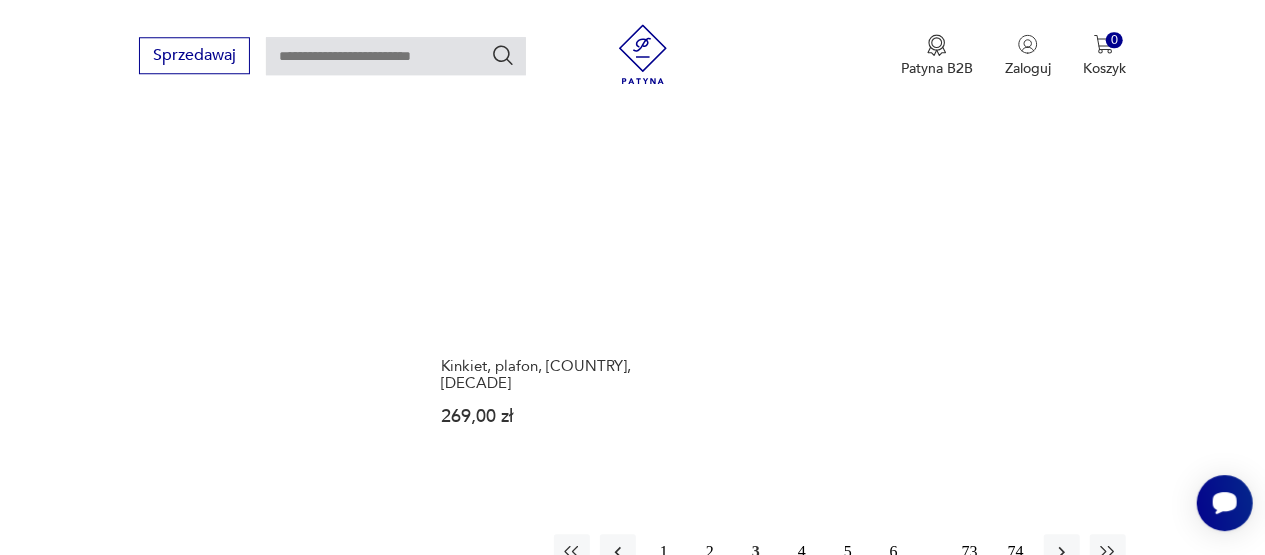 scroll, scrollTop: 2818, scrollLeft: 0, axis: vertical 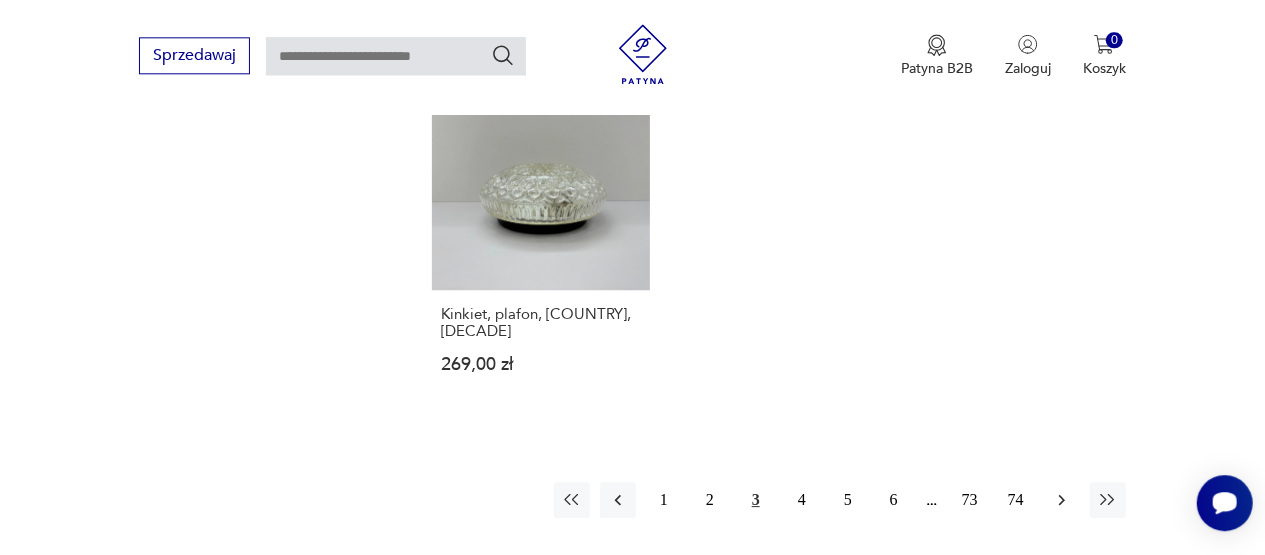 click 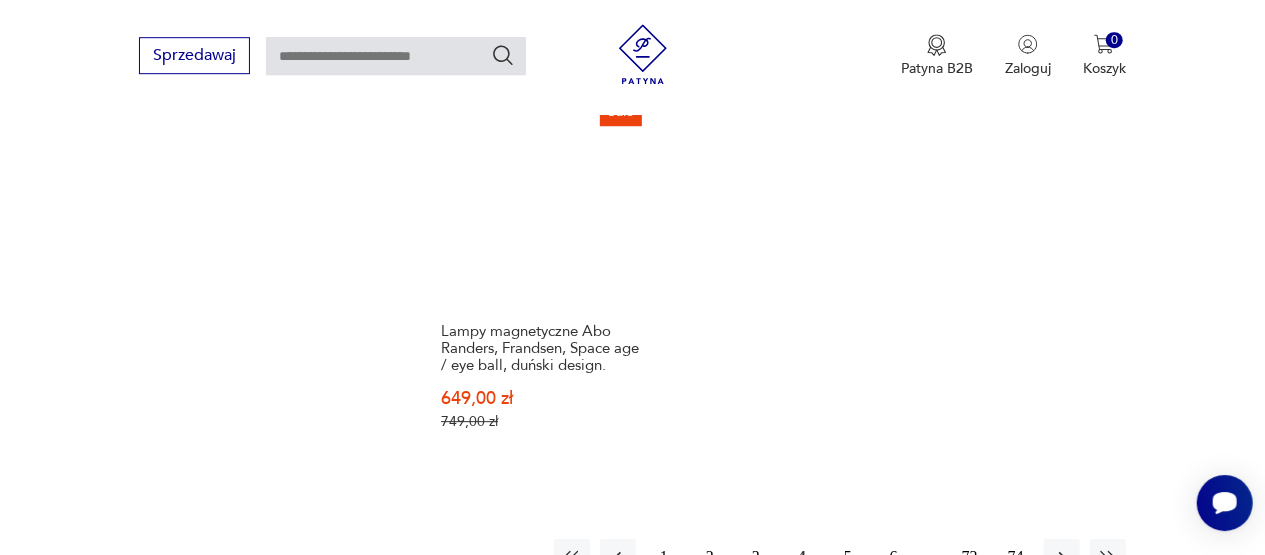 scroll, scrollTop: 2818, scrollLeft: 0, axis: vertical 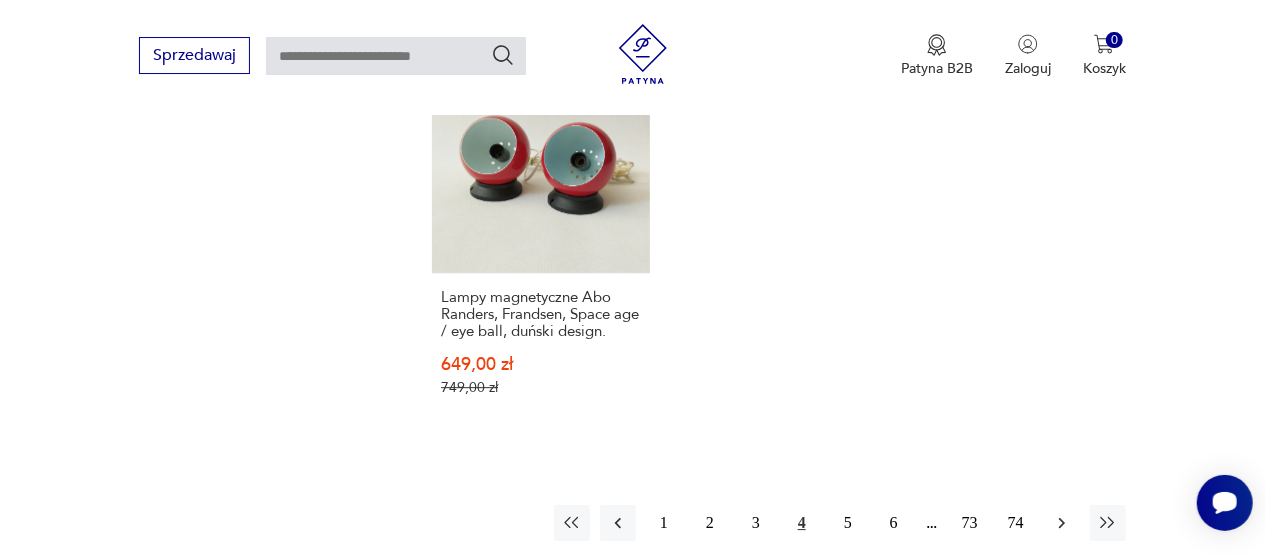 click 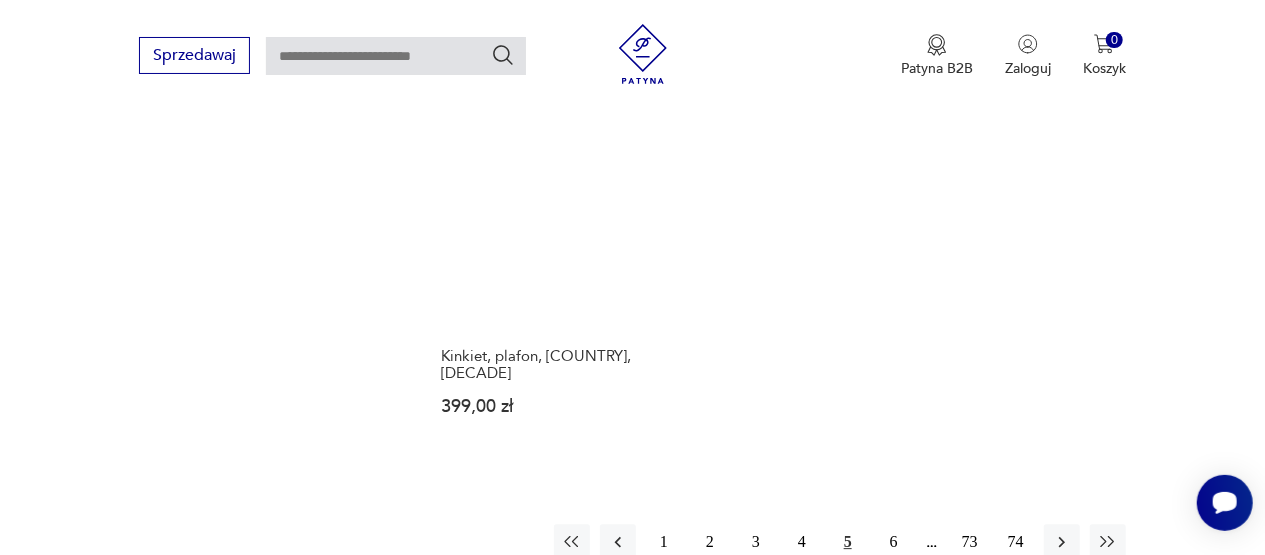 scroll, scrollTop: 2818, scrollLeft: 0, axis: vertical 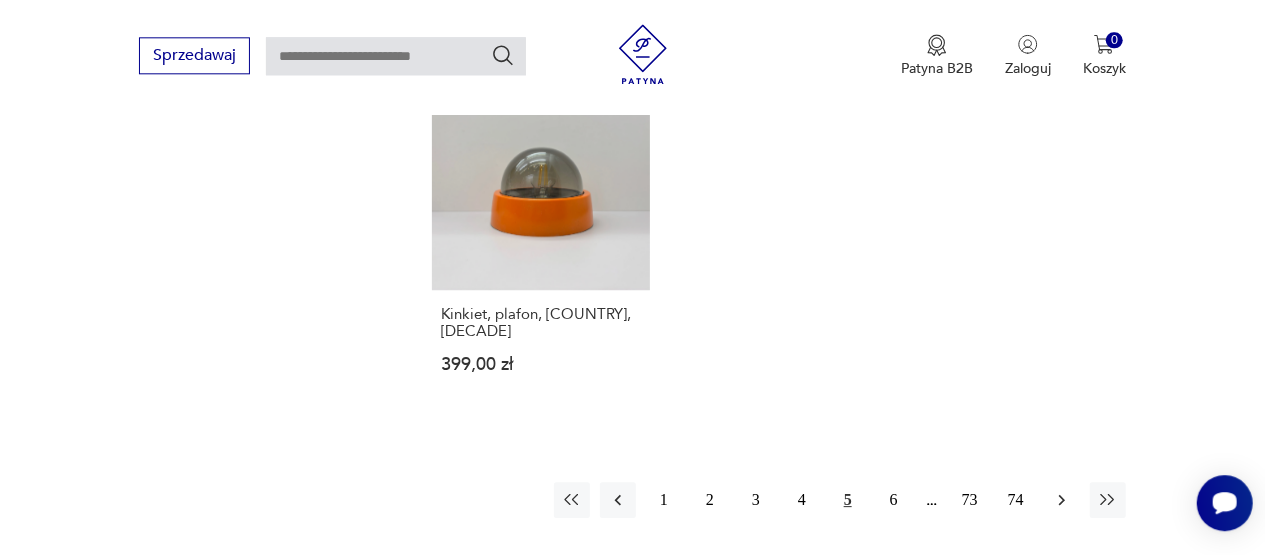 click at bounding box center (1062, 500) 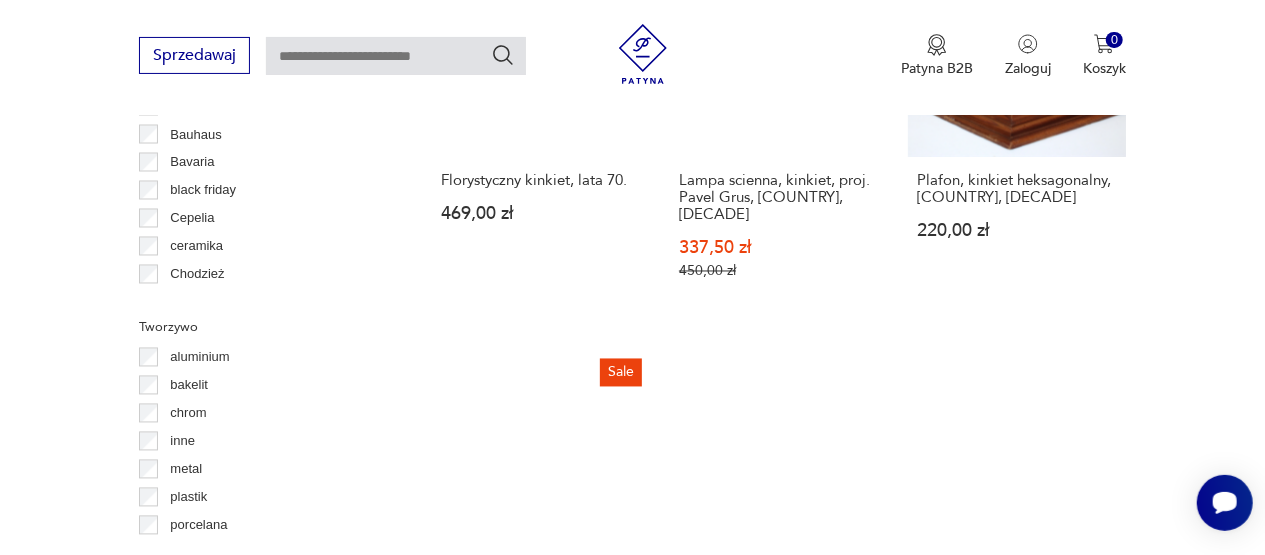 scroll, scrollTop: 1778, scrollLeft: 0, axis: vertical 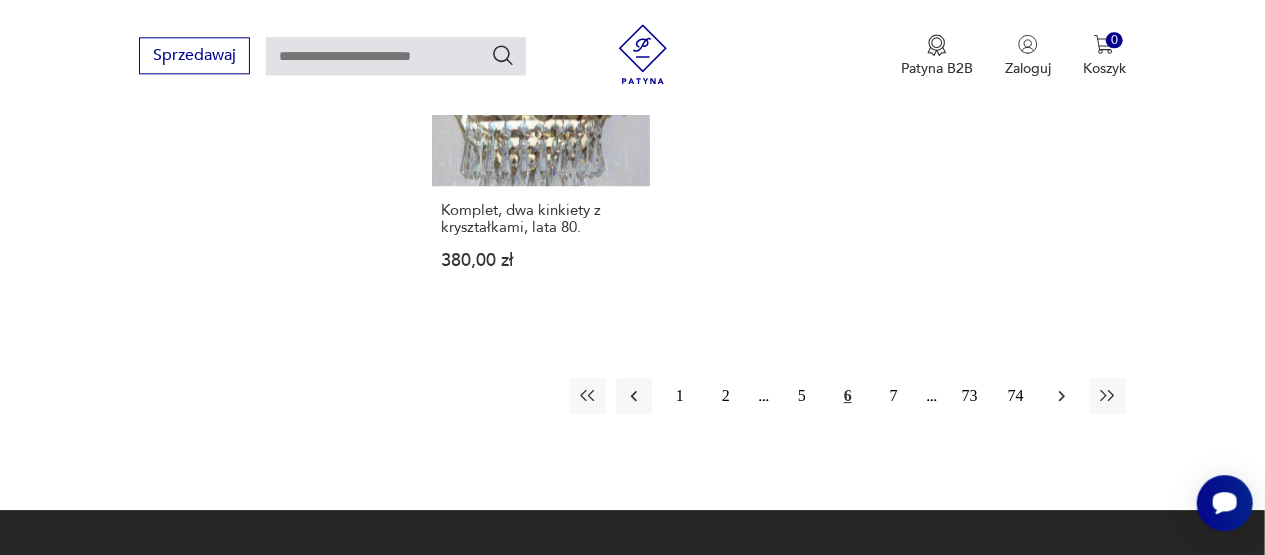 click at bounding box center [1062, 396] 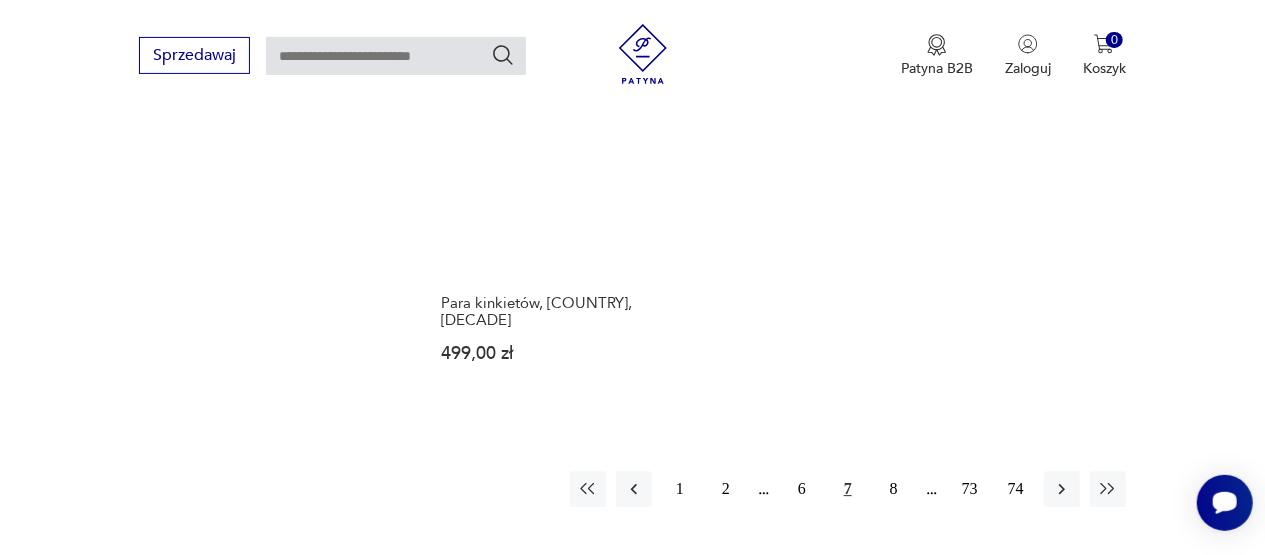 scroll, scrollTop: 2922, scrollLeft: 0, axis: vertical 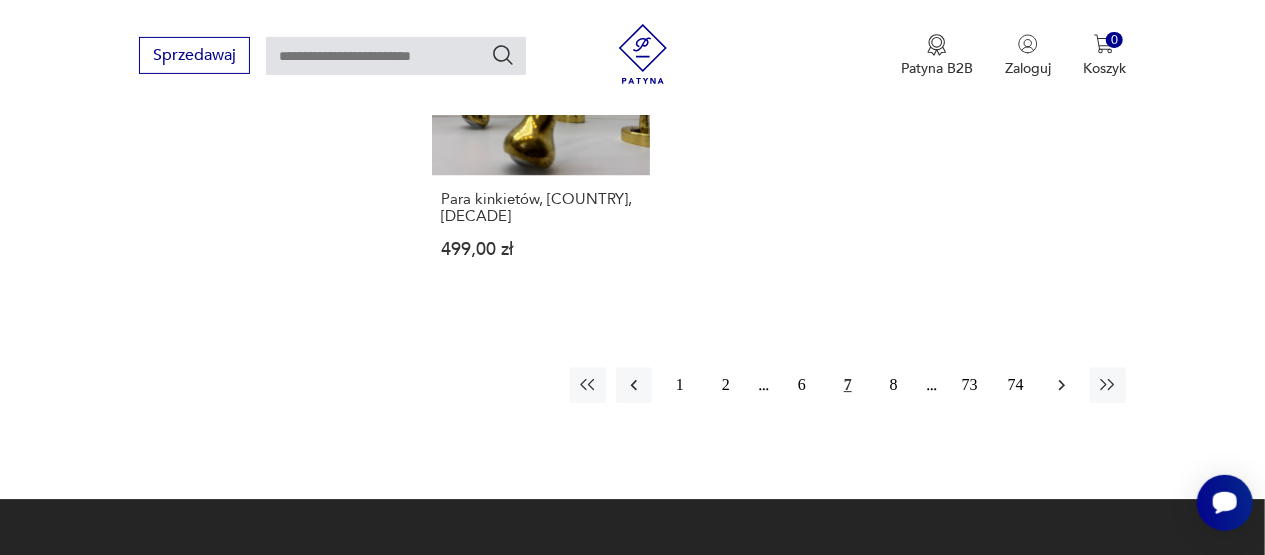 click 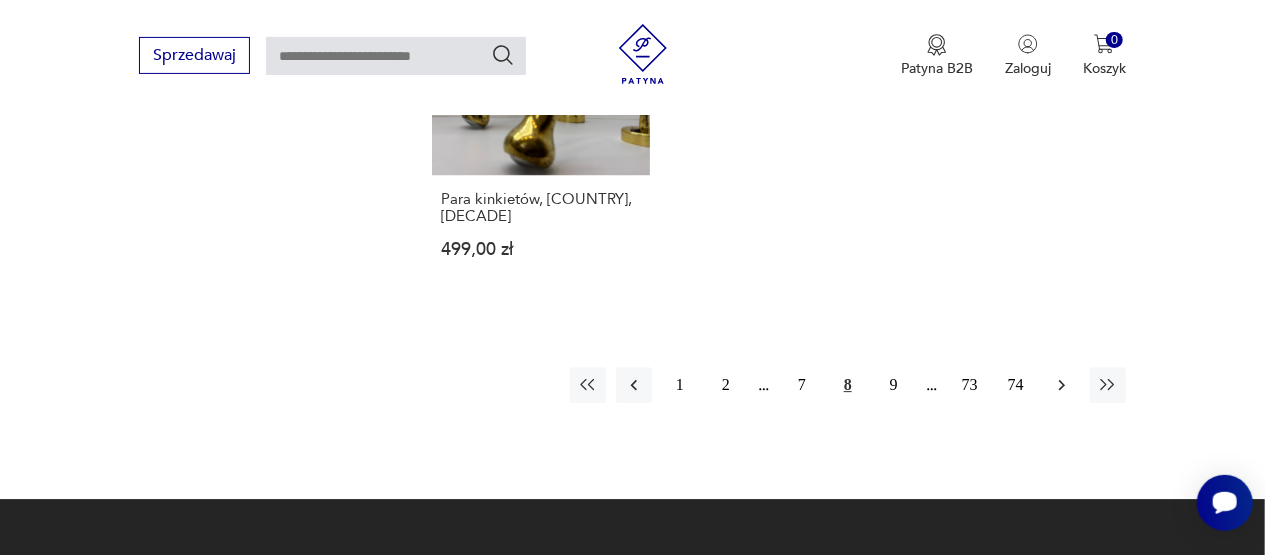 type 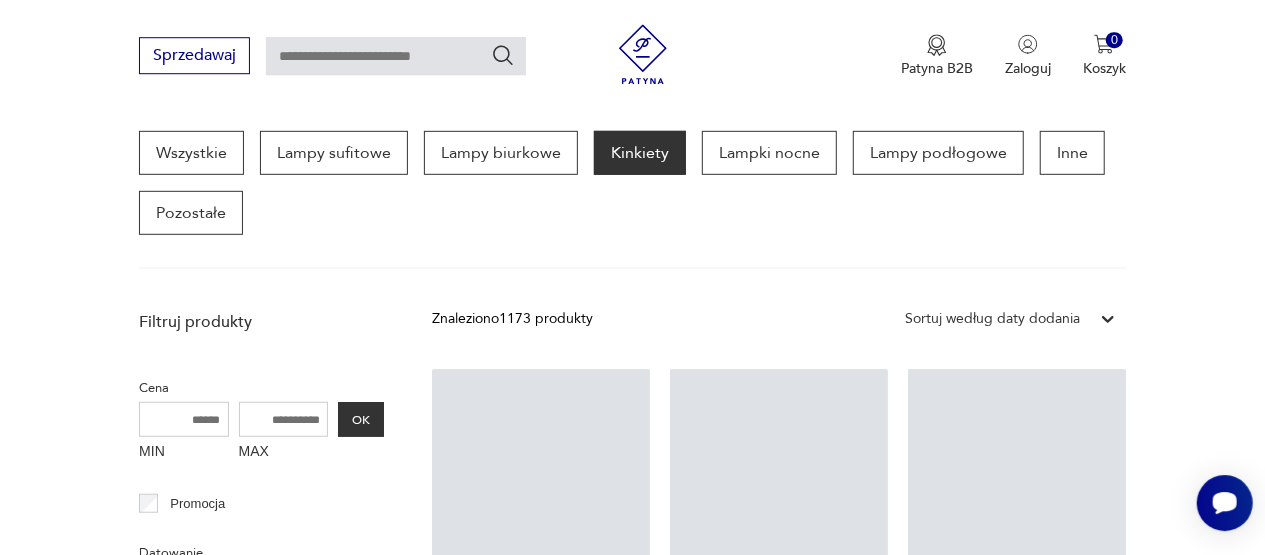scroll, scrollTop: 530, scrollLeft: 0, axis: vertical 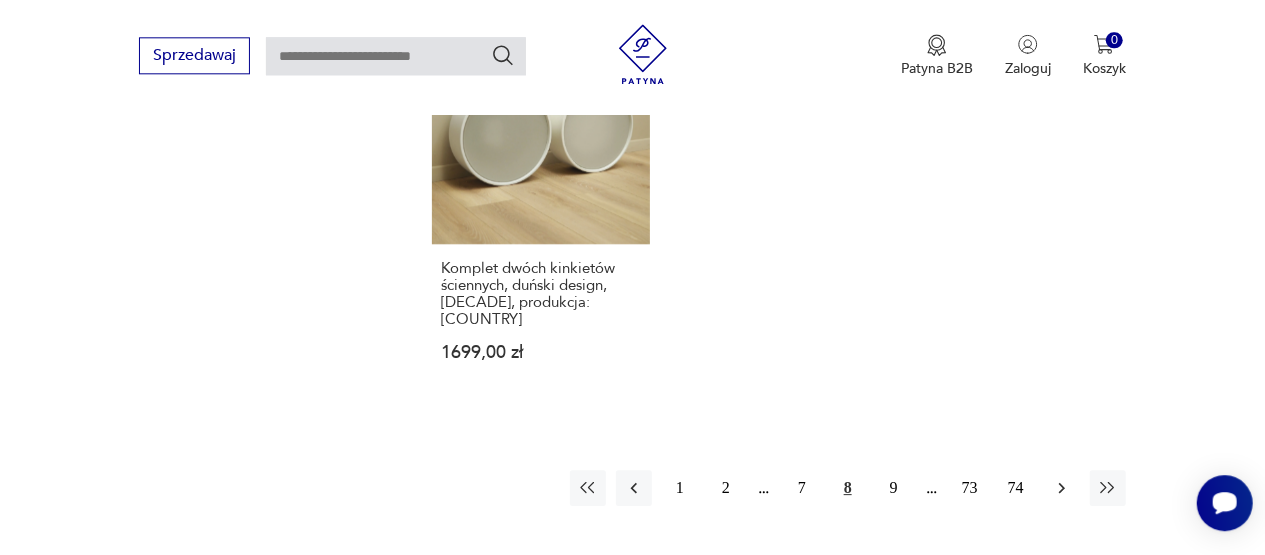 click 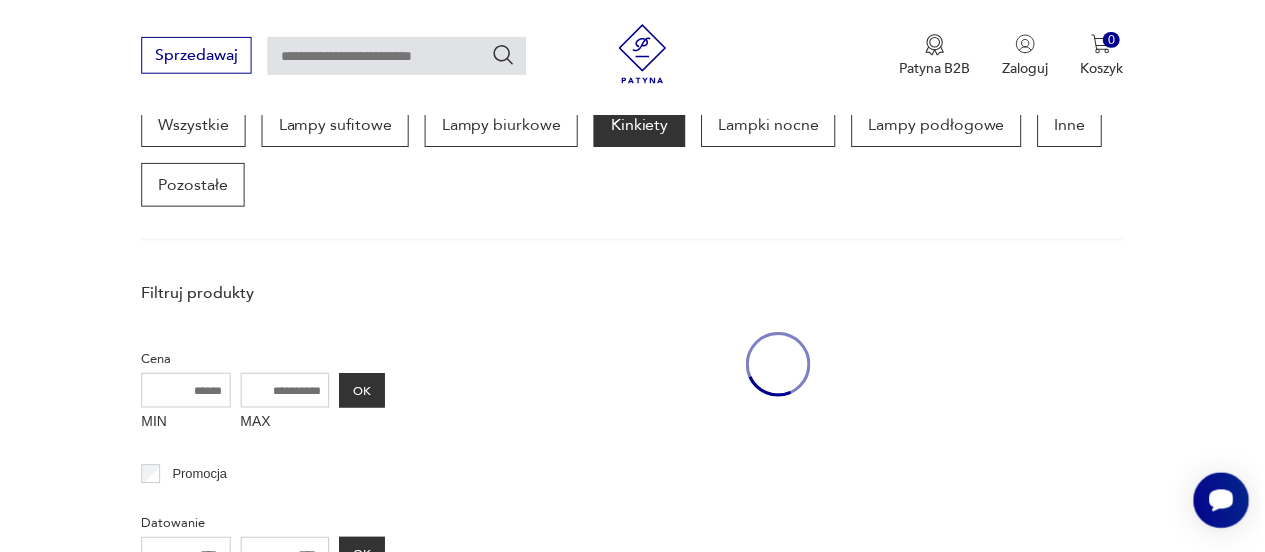 scroll, scrollTop: 531, scrollLeft: 0, axis: vertical 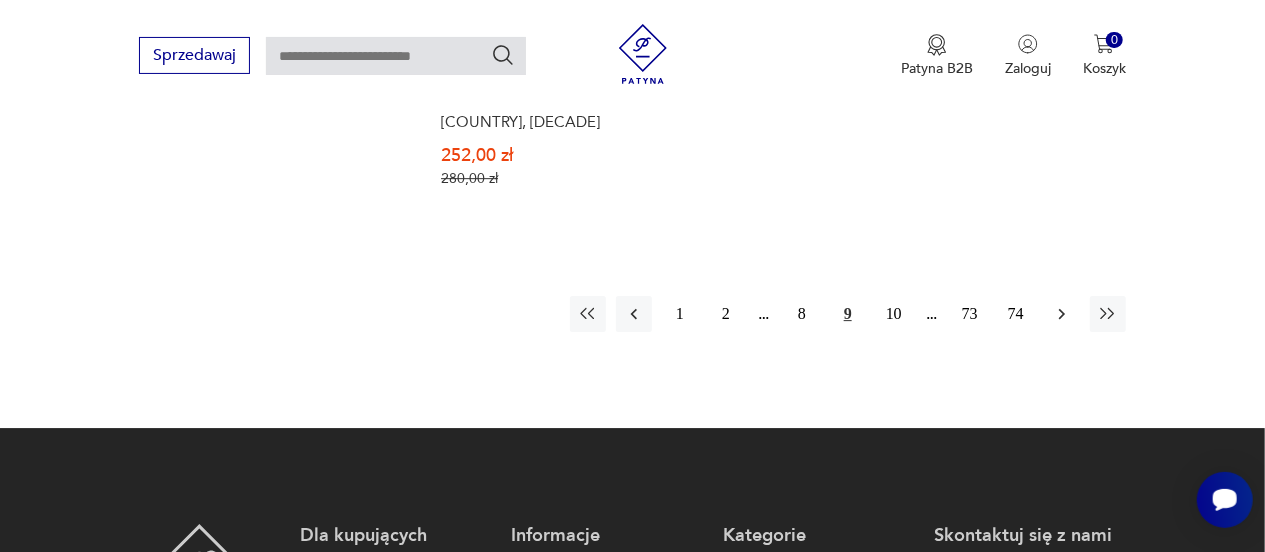 click 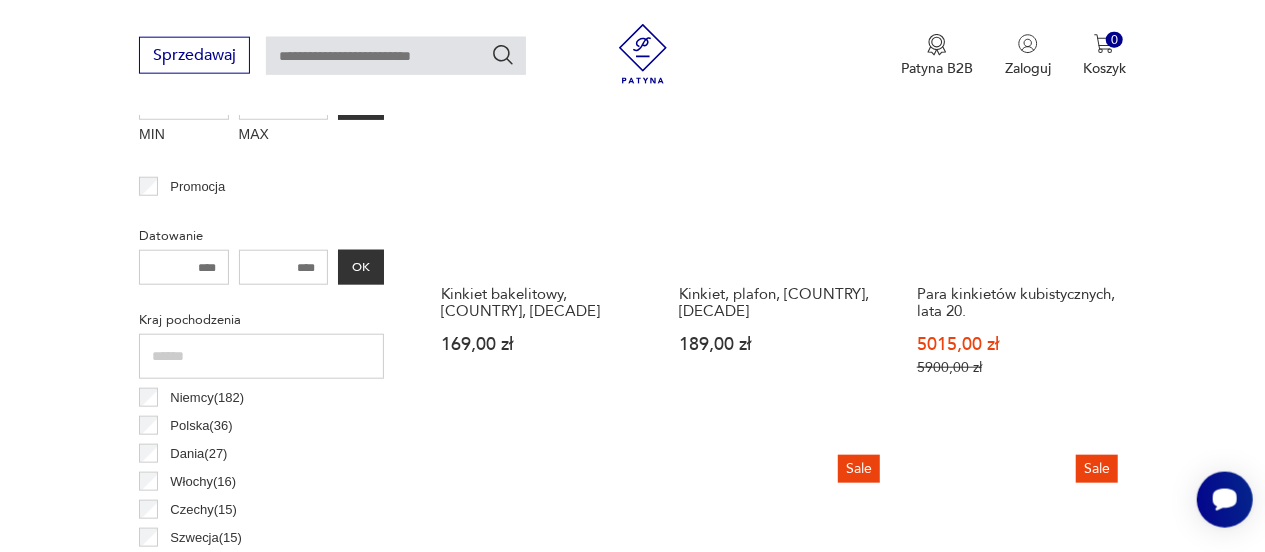 scroll, scrollTop: 738, scrollLeft: 0, axis: vertical 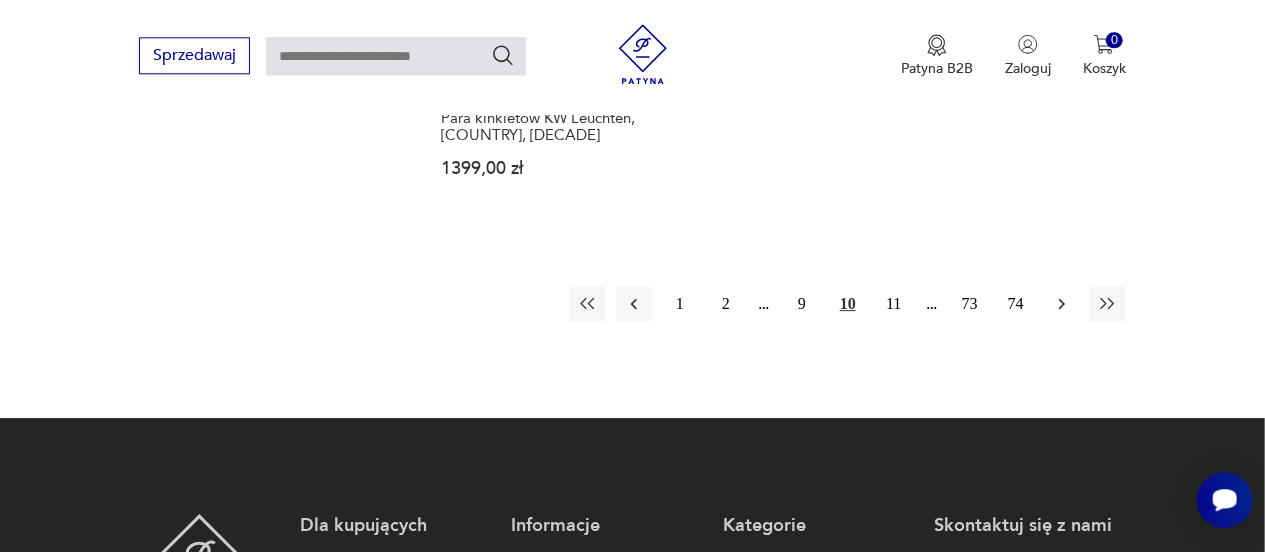 click 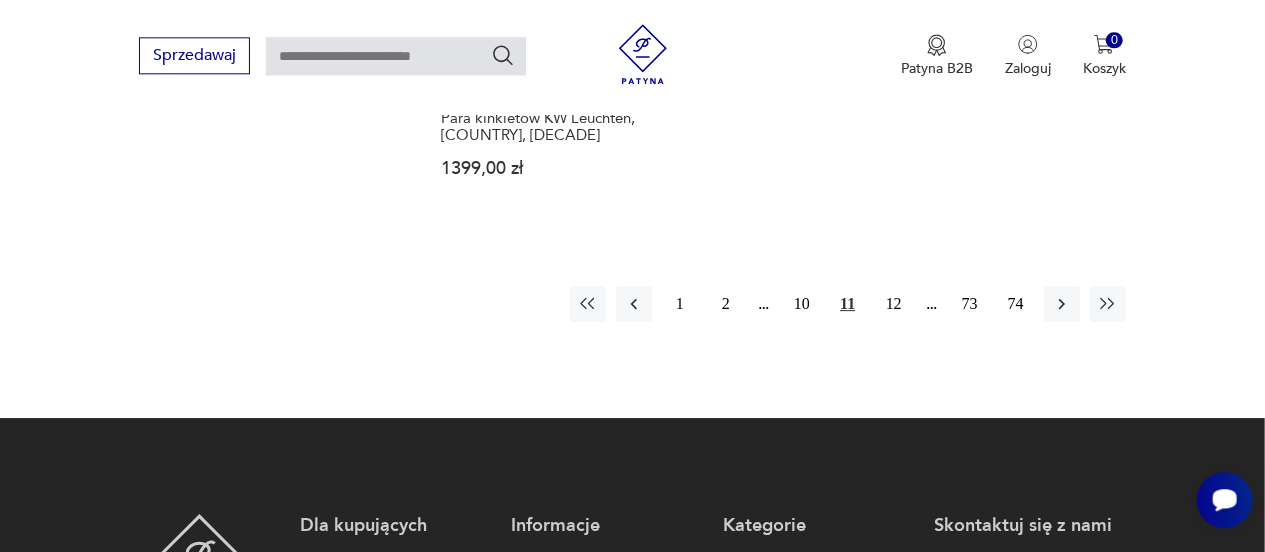 type 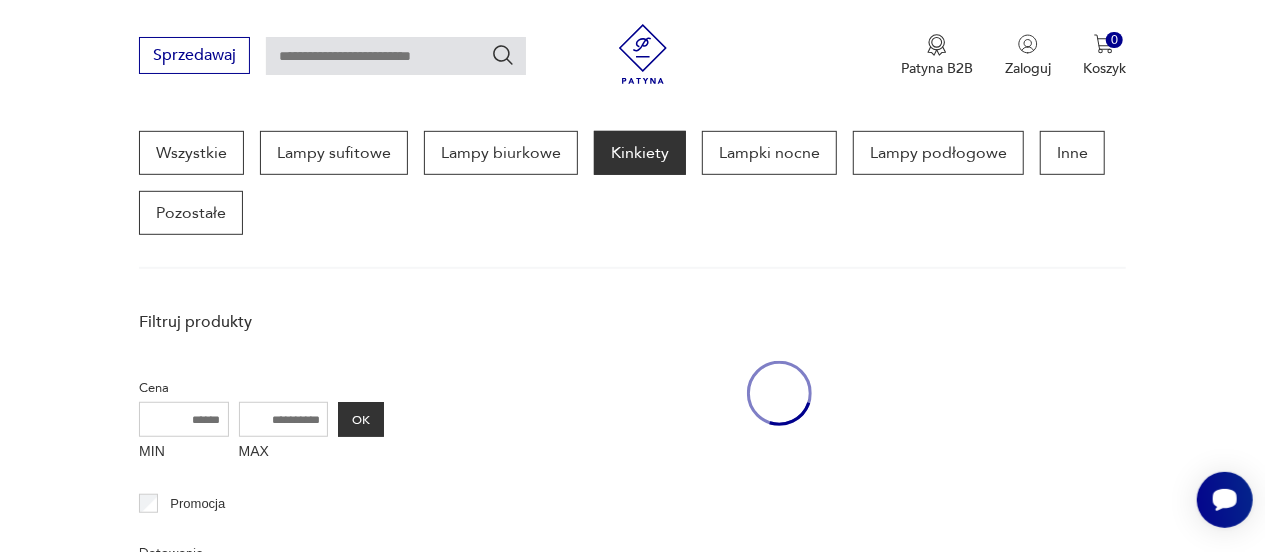 scroll, scrollTop: 530, scrollLeft: 0, axis: vertical 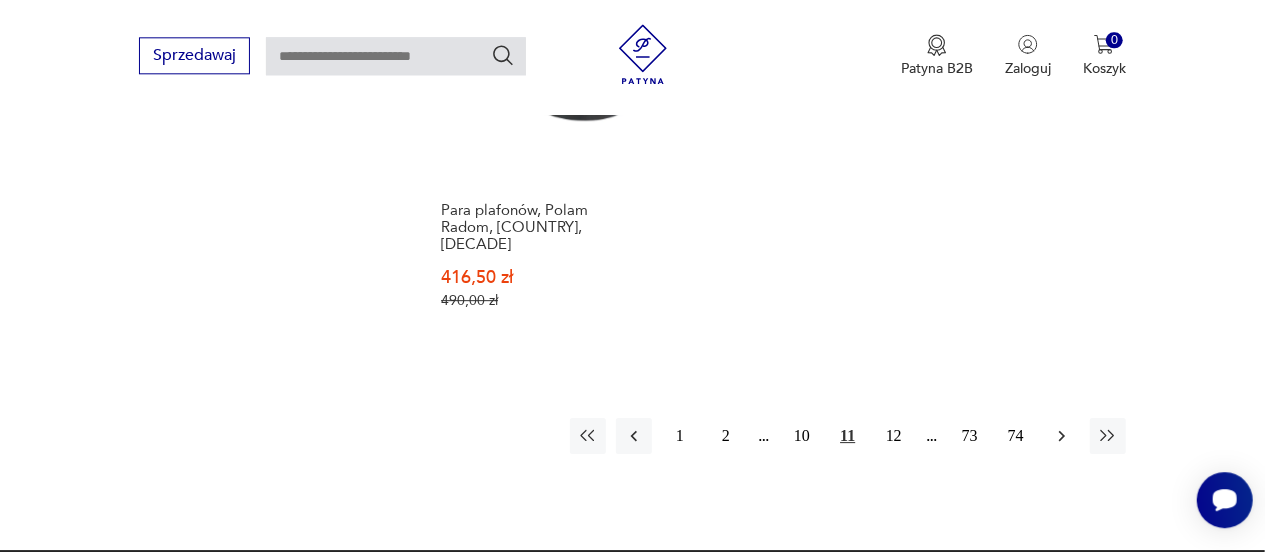 click 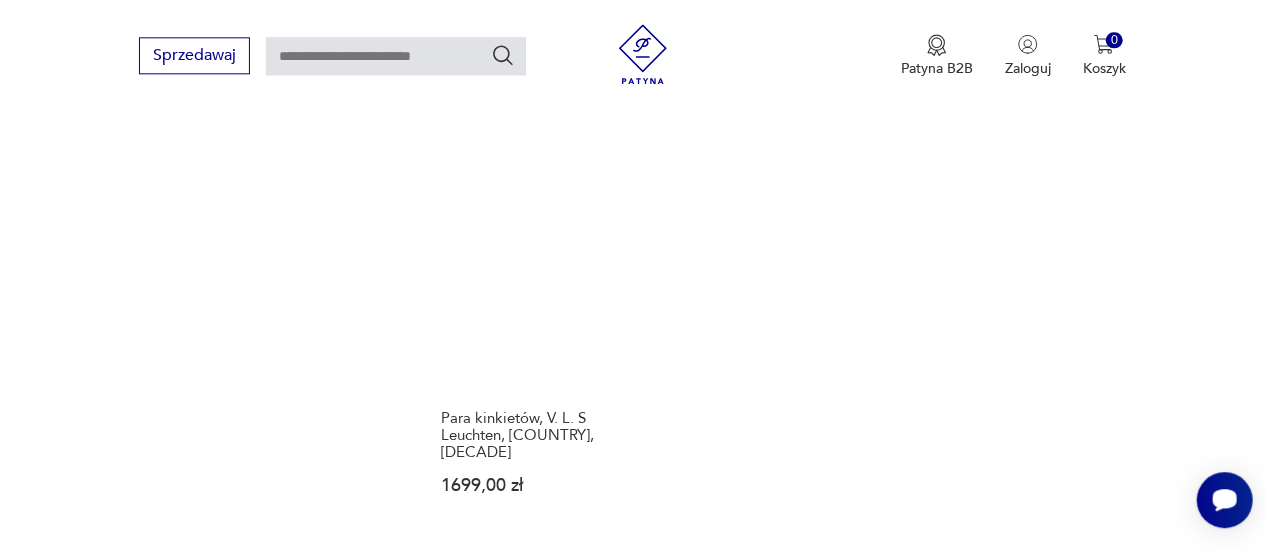 scroll, scrollTop: 2922, scrollLeft: 0, axis: vertical 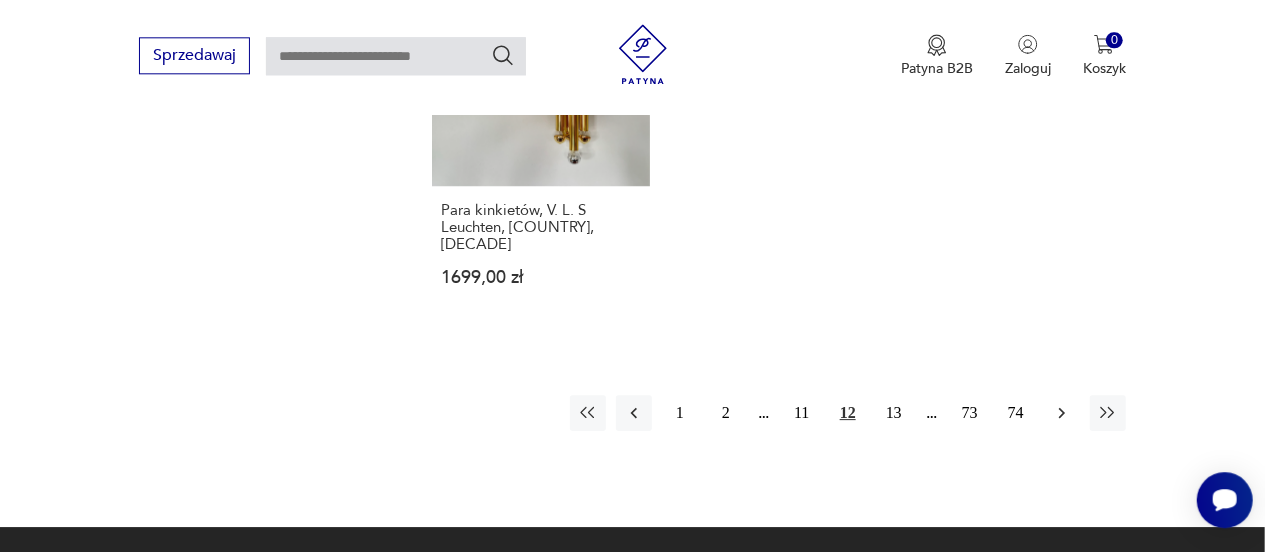 click at bounding box center (1062, 413) 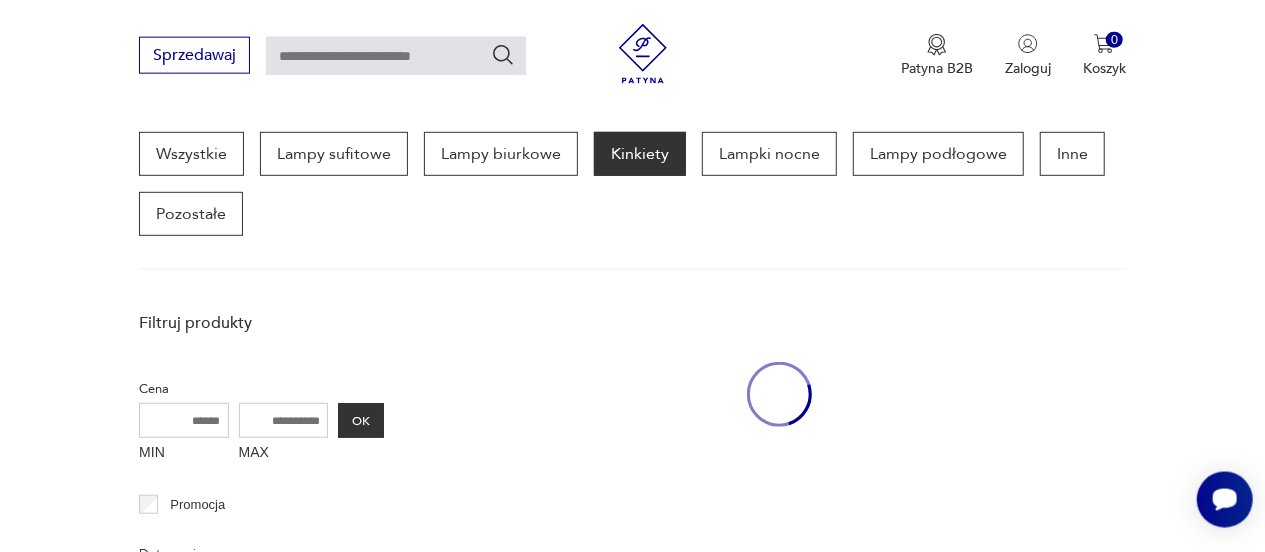 scroll, scrollTop: 530, scrollLeft: 0, axis: vertical 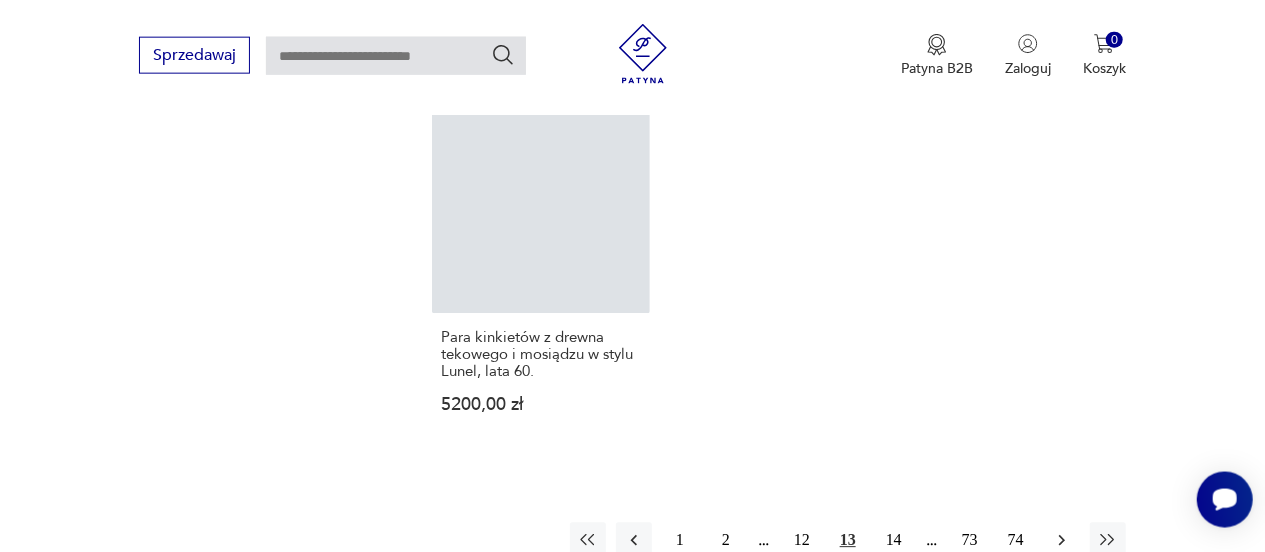 click 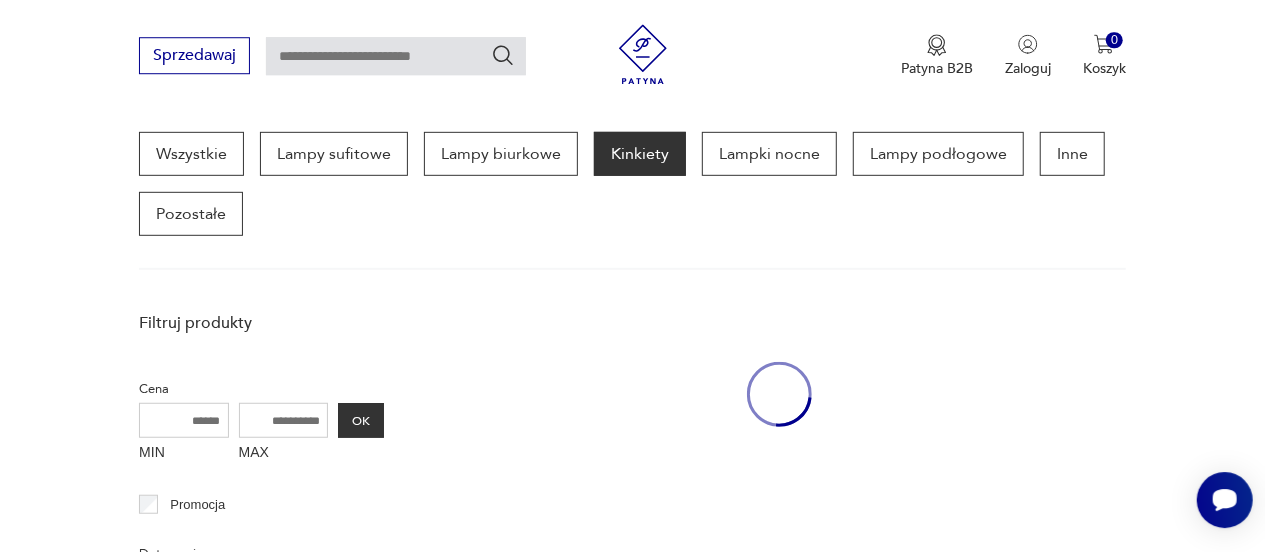 scroll, scrollTop: 530, scrollLeft: 0, axis: vertical 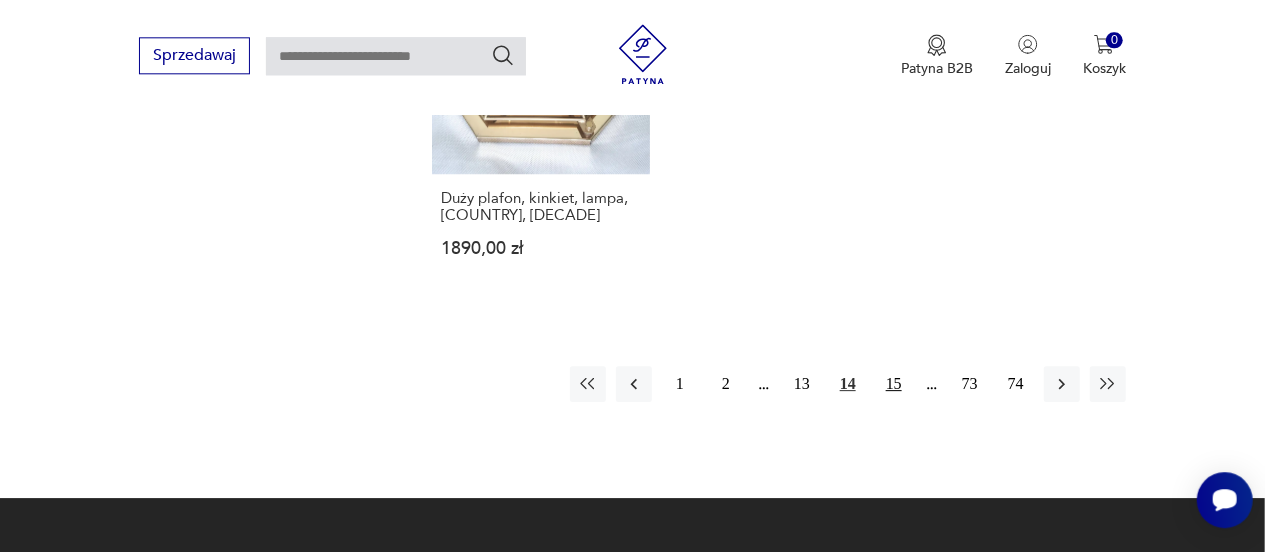 click on "15" at bounding box center [894, 384] 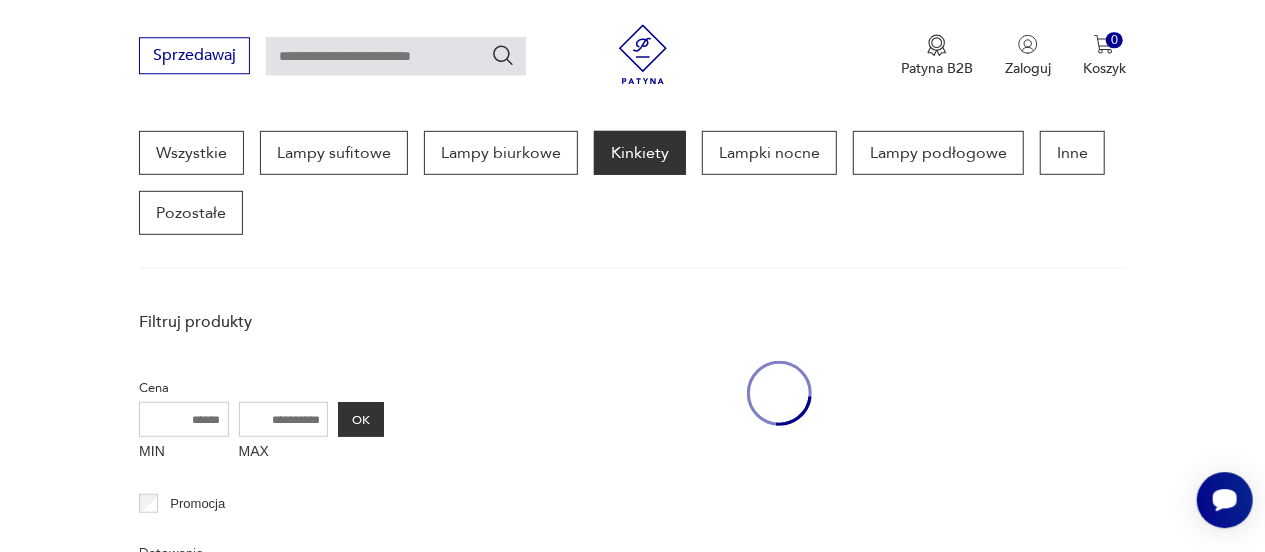 scroll, scrollTop: 530, scrollLeft: 0, axis: vertical 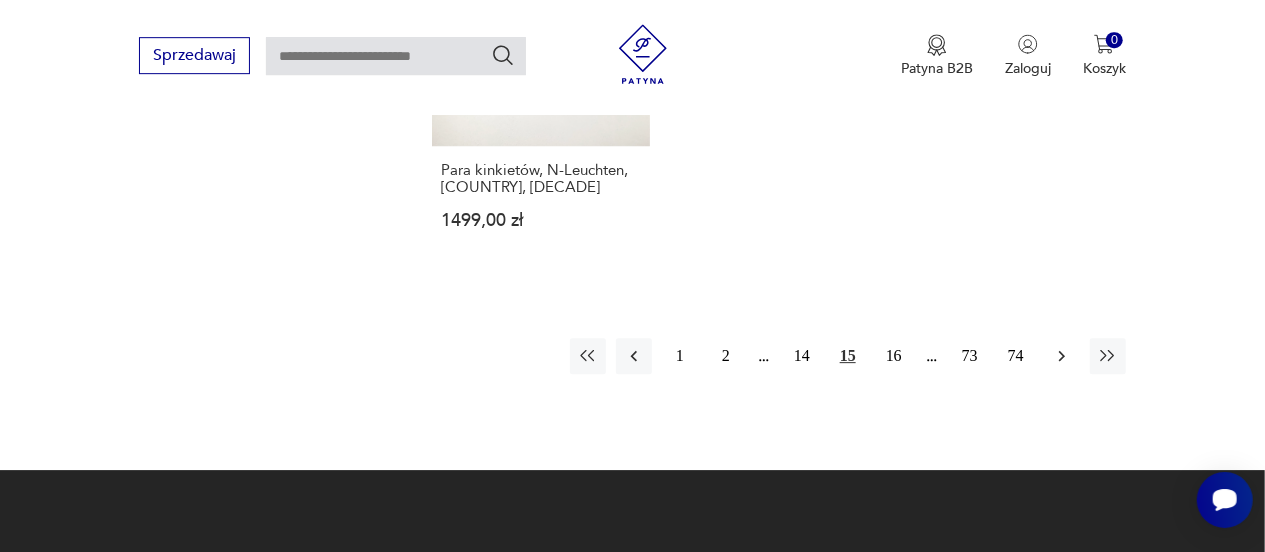 click at bounding box center [1062, 356] 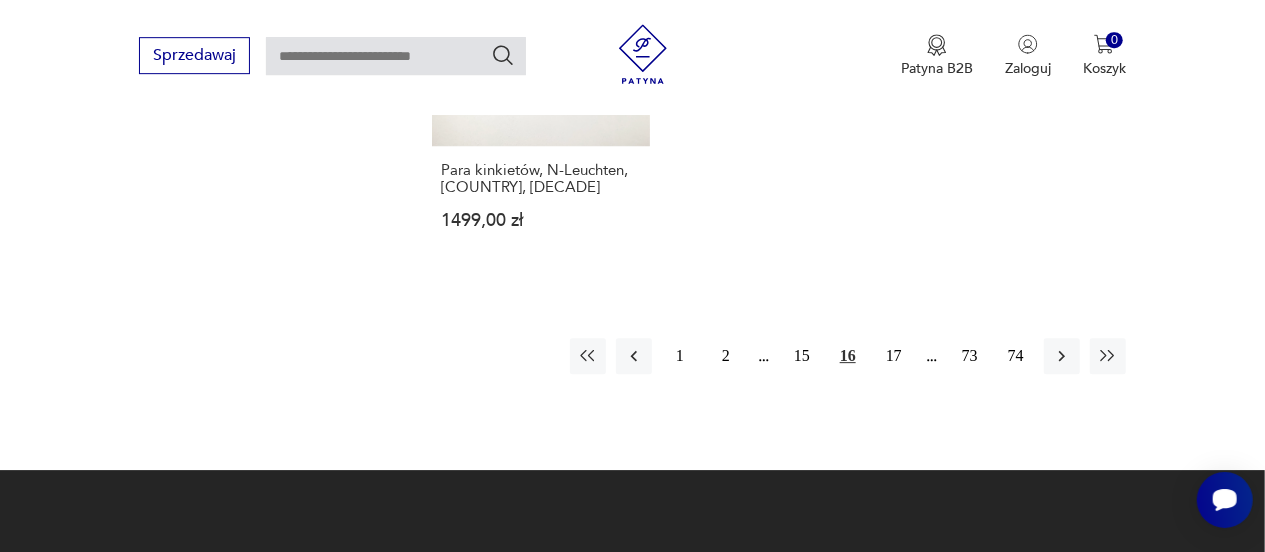 type 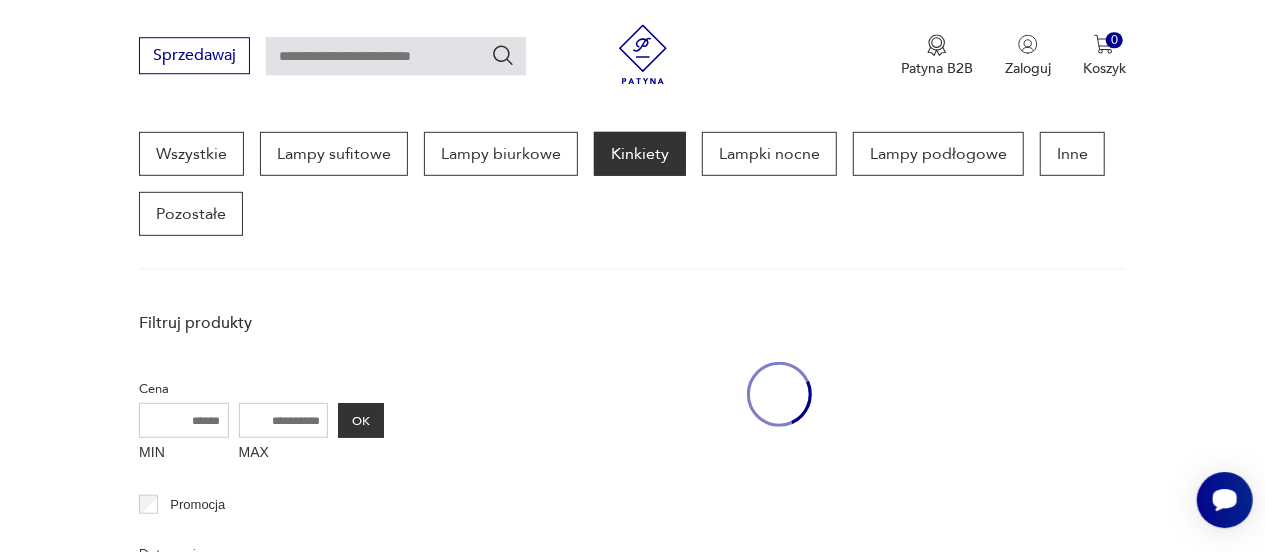 scroll, scrollTop: 530, scrollLeft: 0, axis: vertical 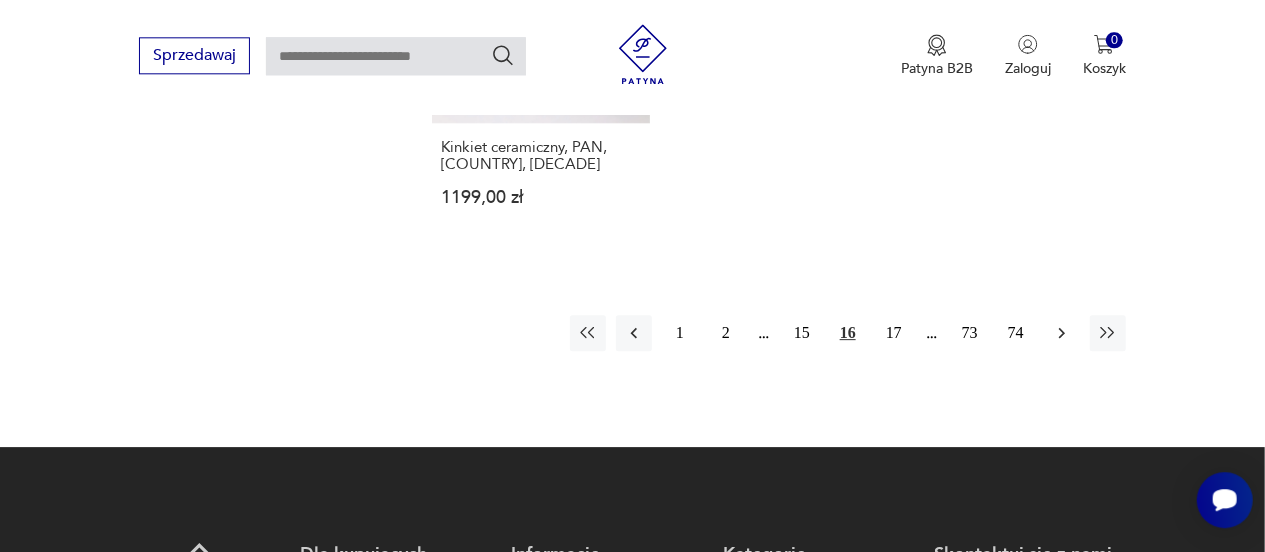 click 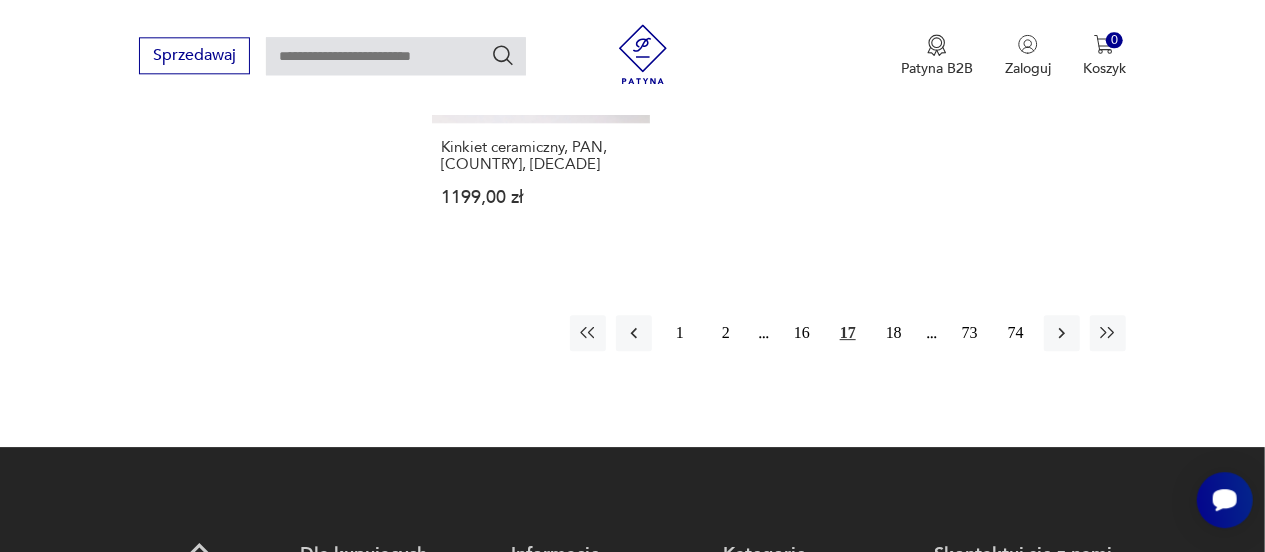 type 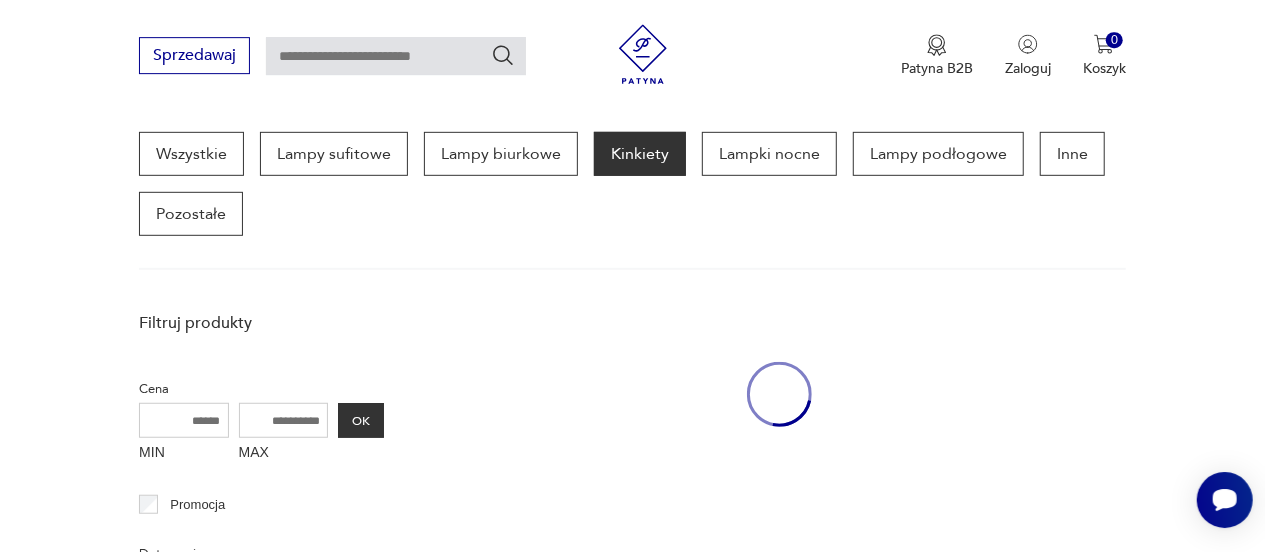 scroll, scrollTop: 530, scrollLeft: 0, axis: vertical 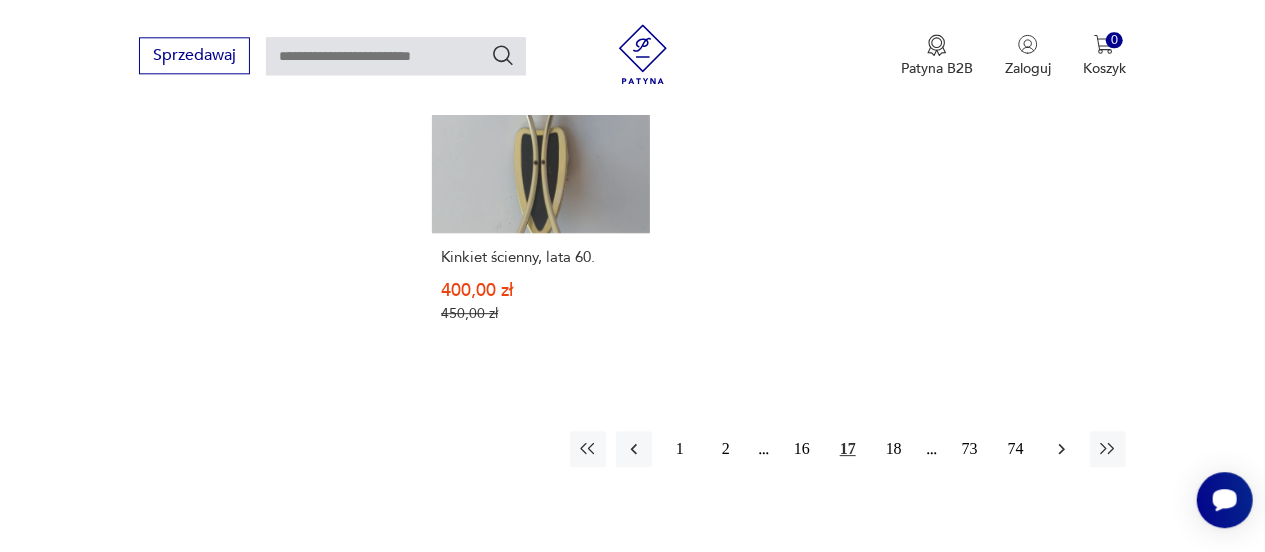 click 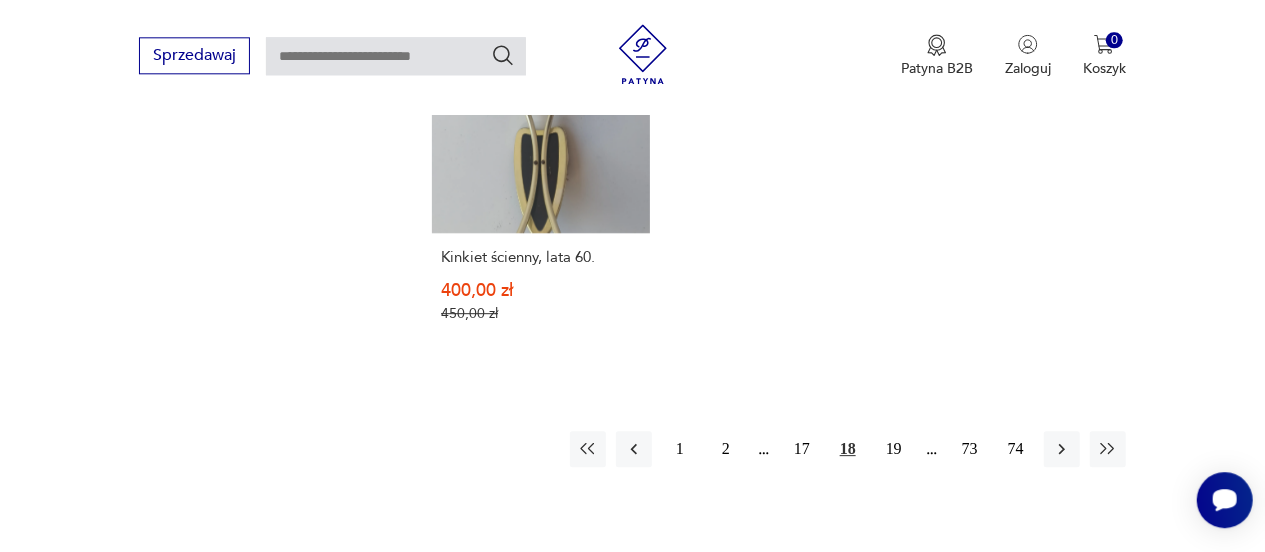 type 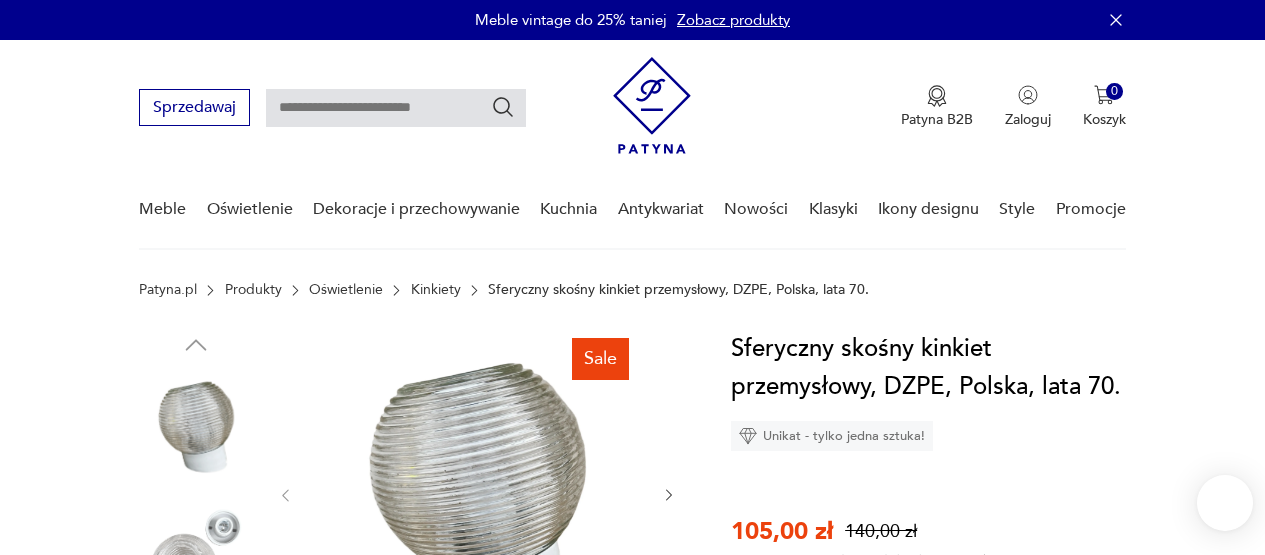 scroll, scrollTop: 0, scrollLeft: 0, axis: both 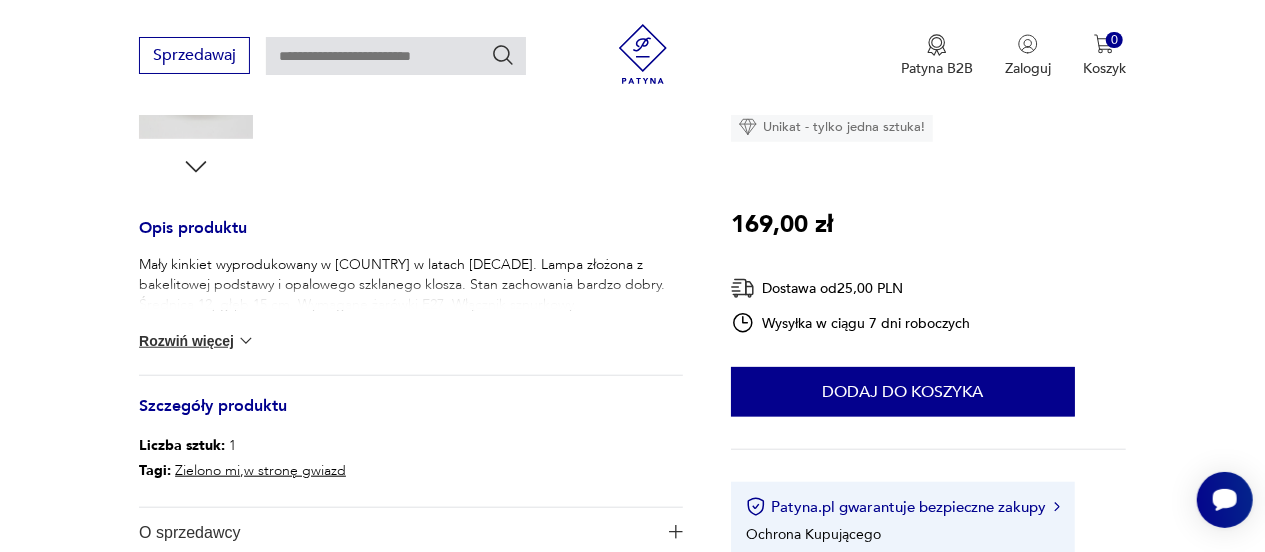 click on "Rozwiń więcej" at bounding box center [197, 341] 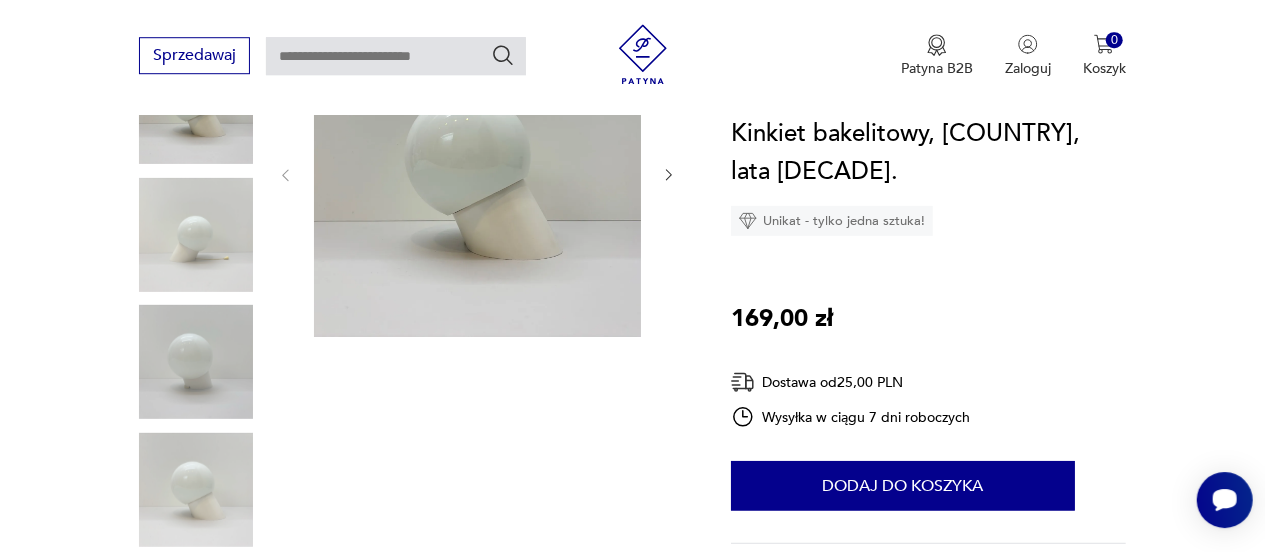 scroll, scrollTop: 312, scrollLeft: 0, axis: vertical 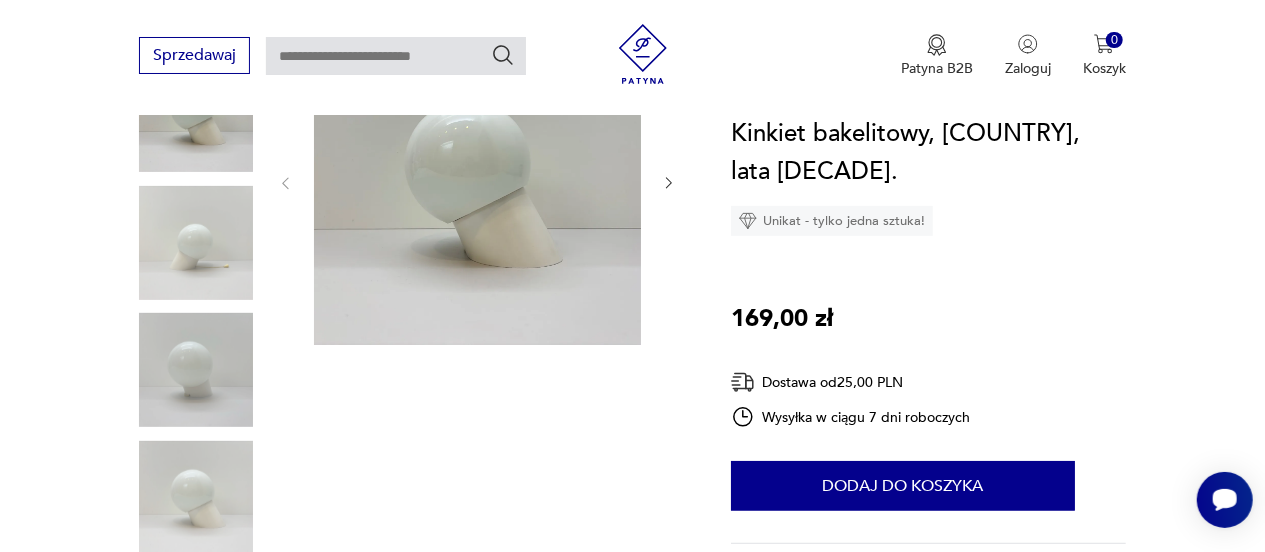 click at bounding box center (196, 243) 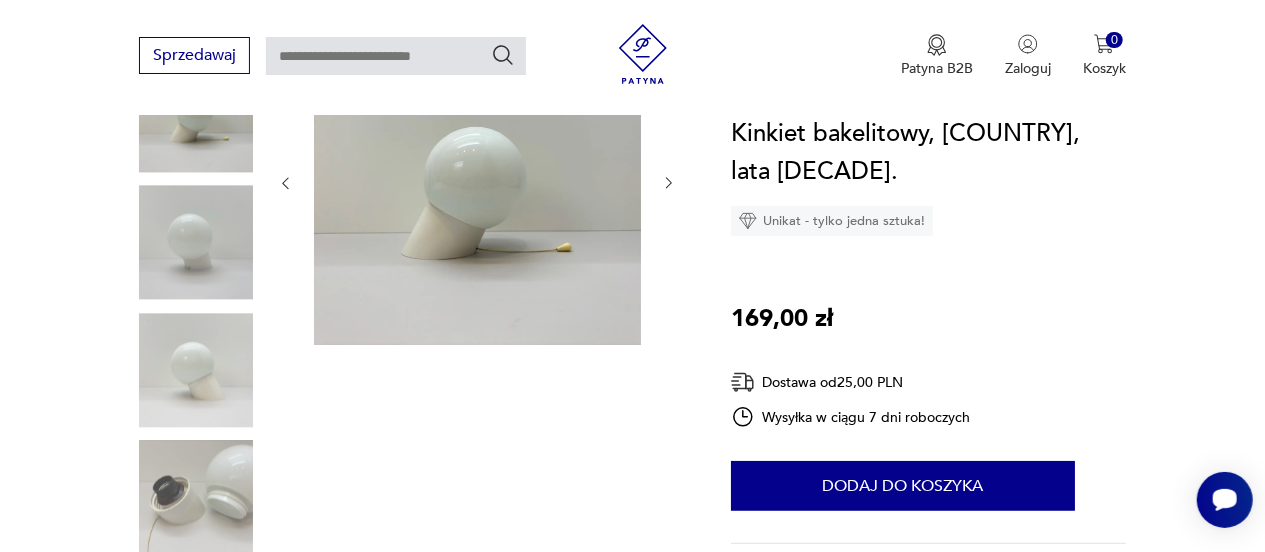 click at bounding box center (196, 370) 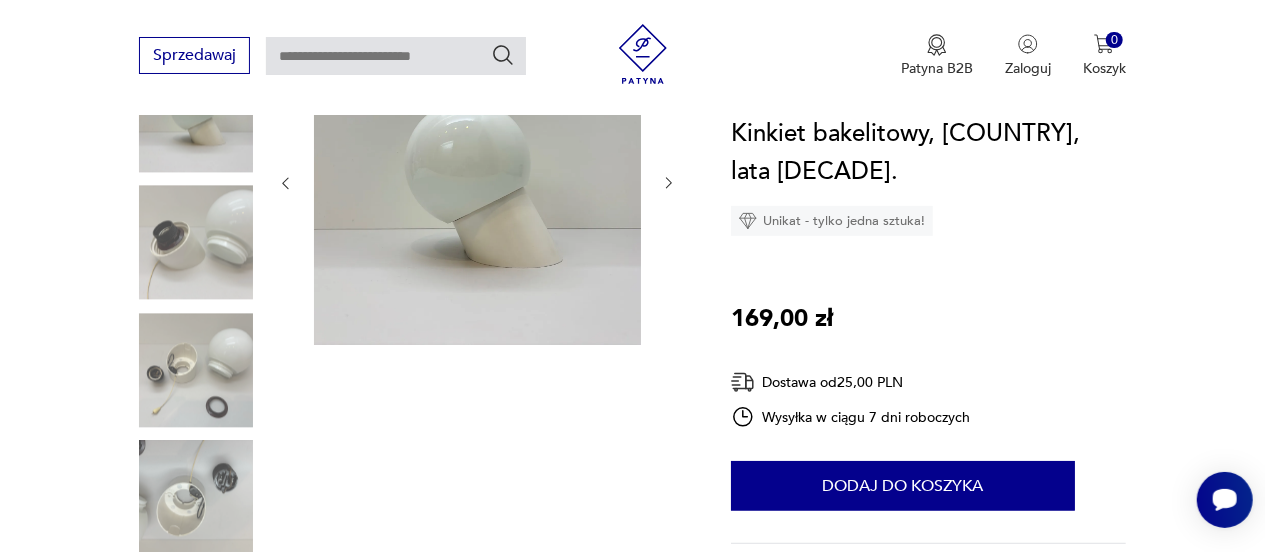 click at bounding box center (196, 498) 